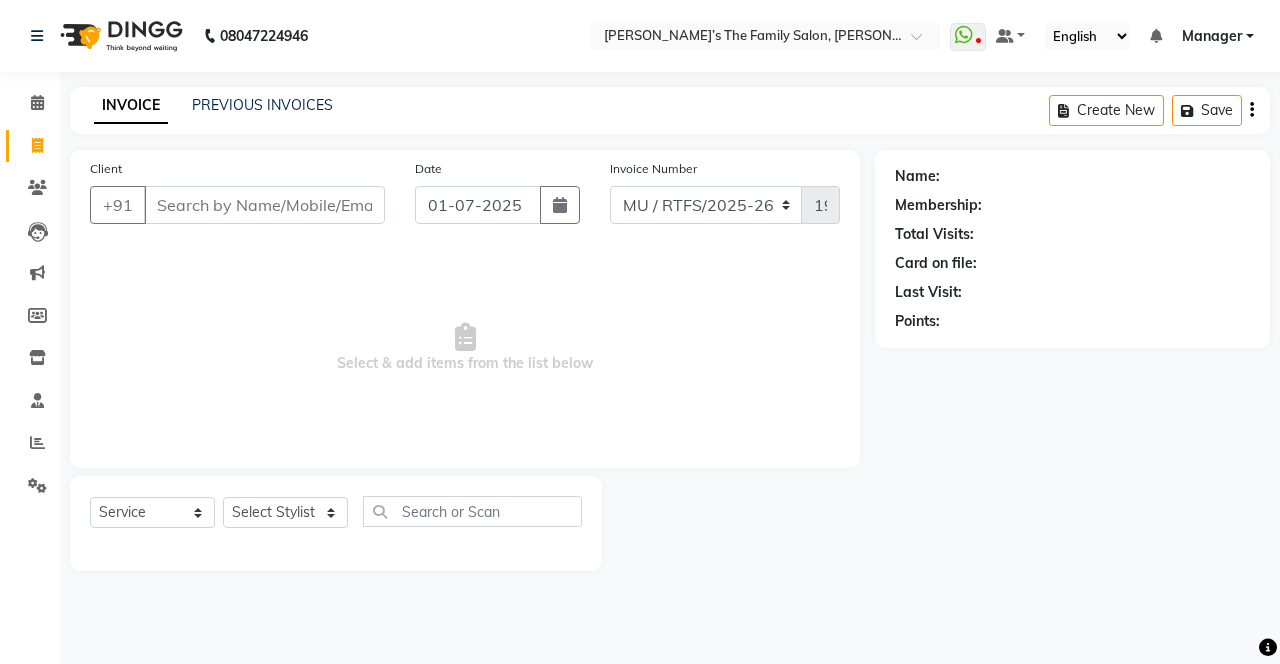 select on "service" 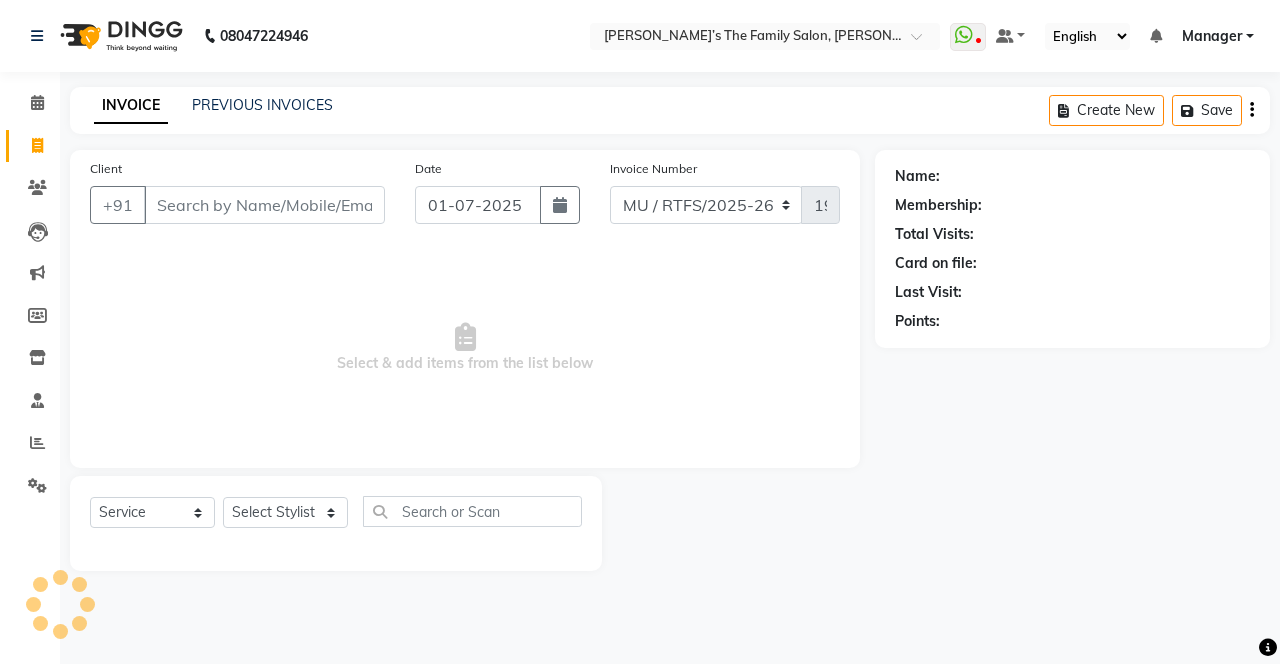 scroll, scrollTop: 0, scrollLeft: 0, axis: both 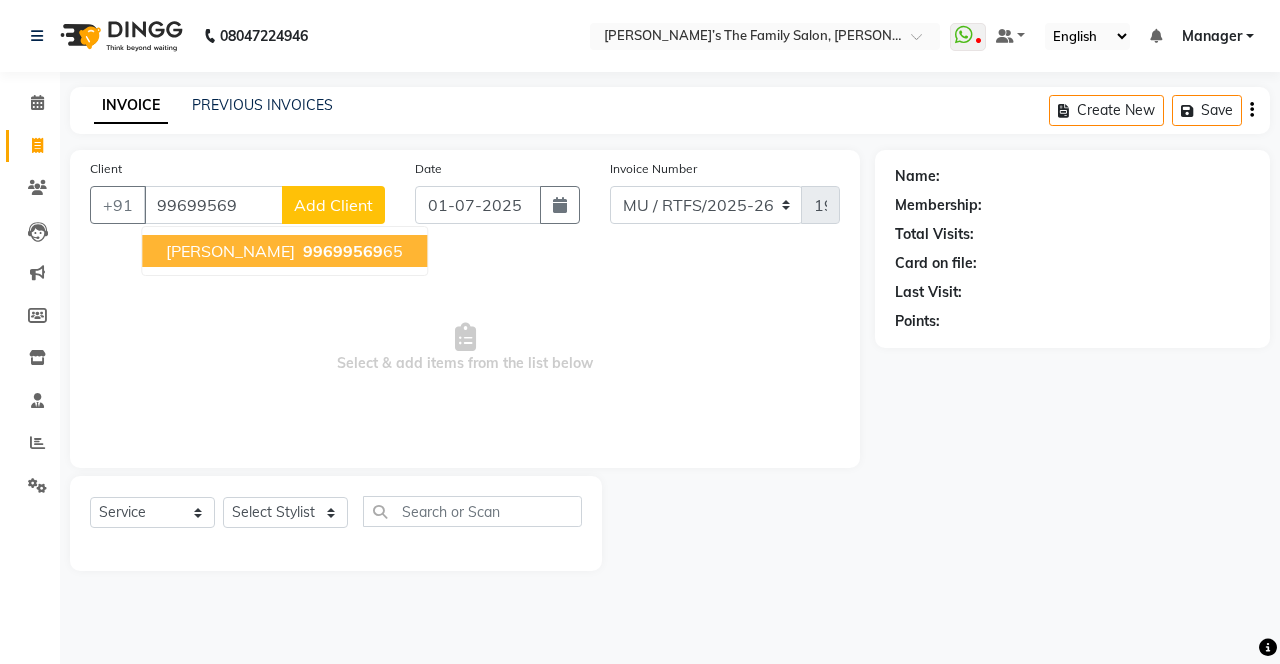 click on "[PERSON_NAME]   99699569 65" at bounding box center (284, 251) 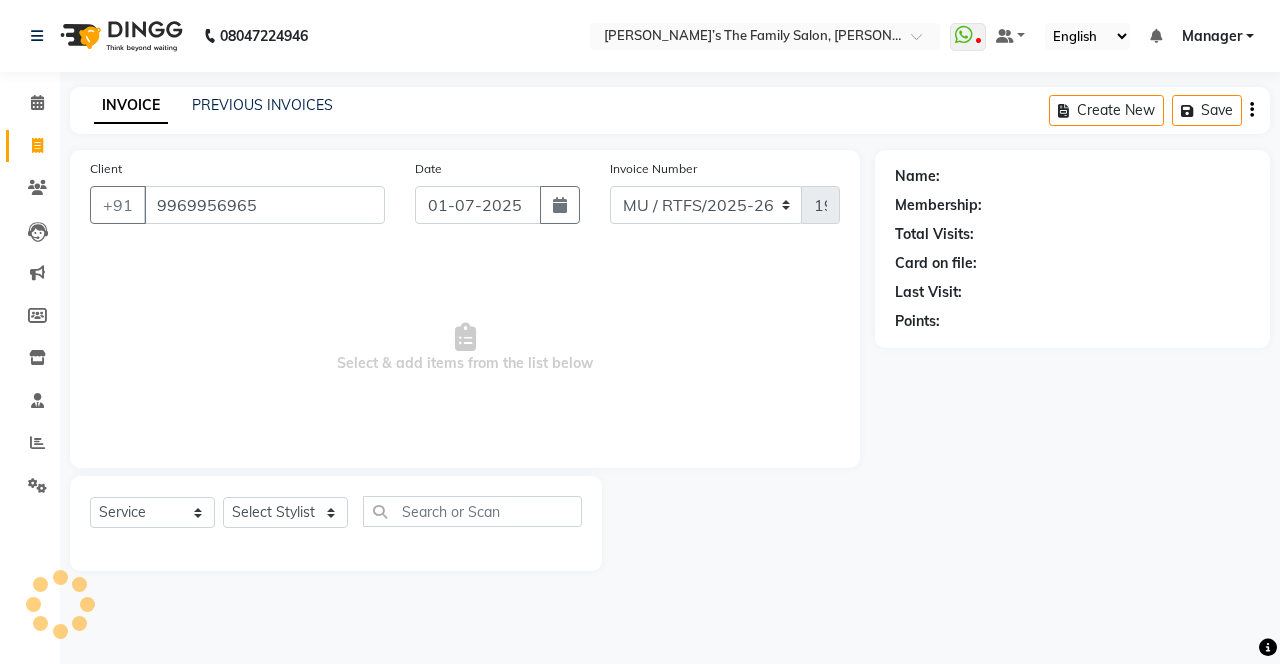 type on "9969956965" 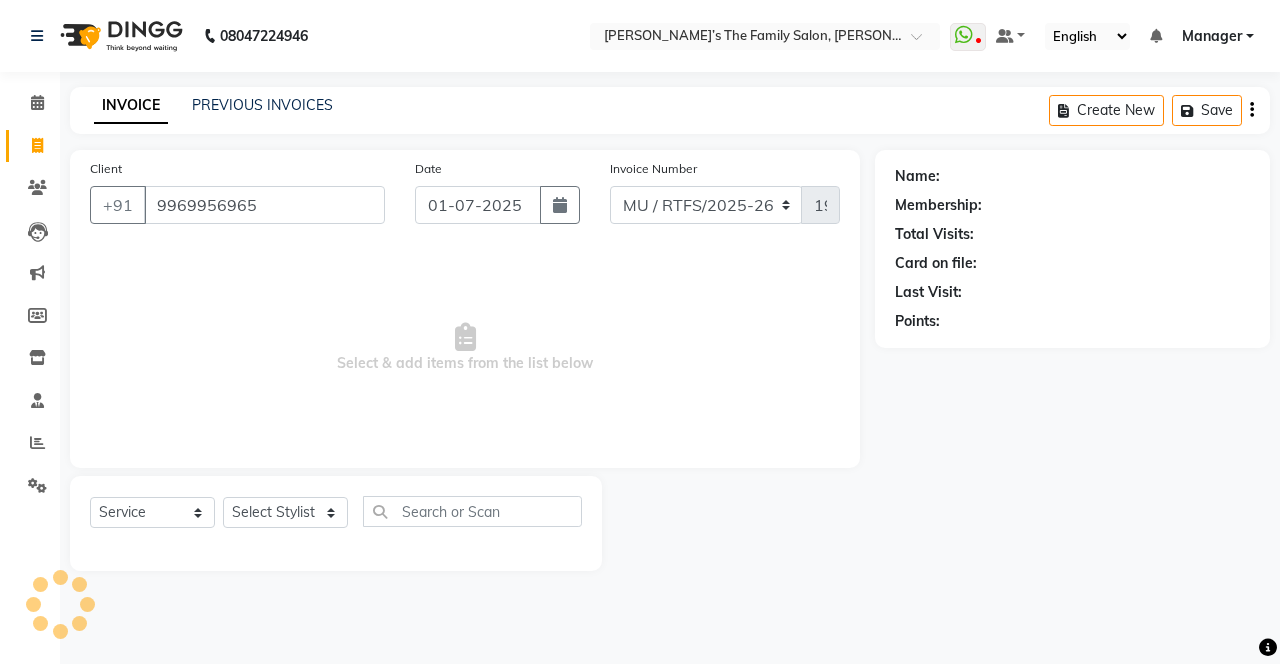 select on "1: Object" 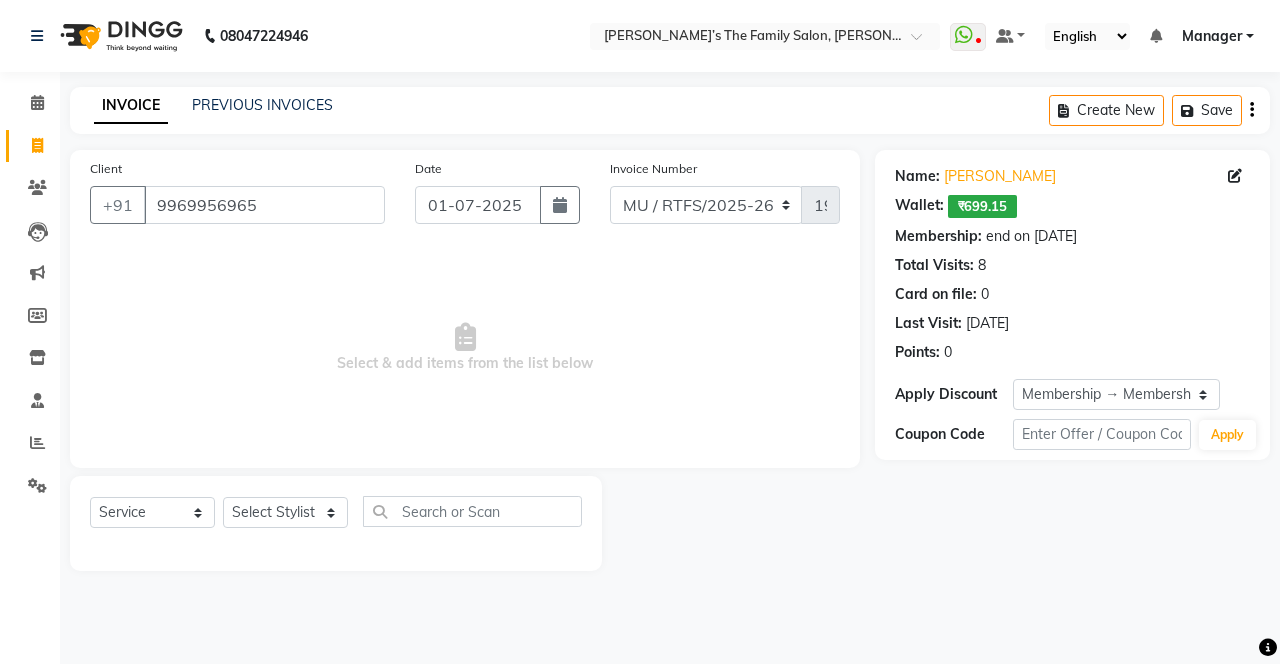 click on "[PERSON_NAME]" 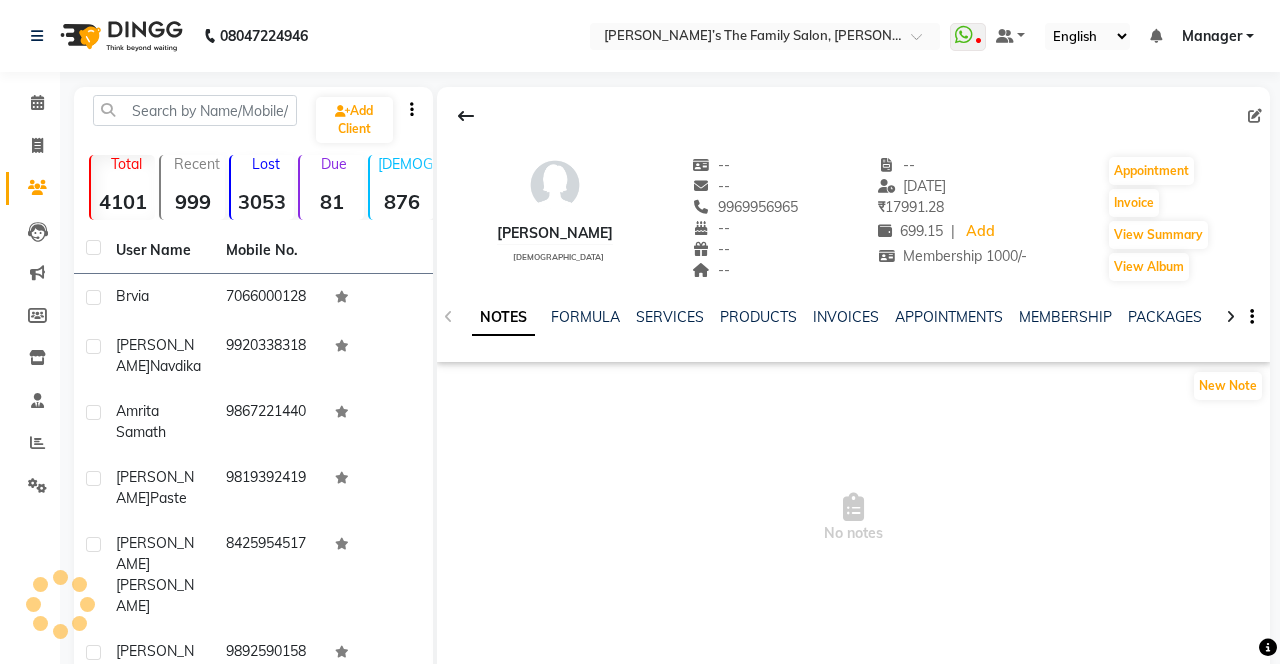 scroll, scrollTop: 0, scrollLeft: 0, axis: both 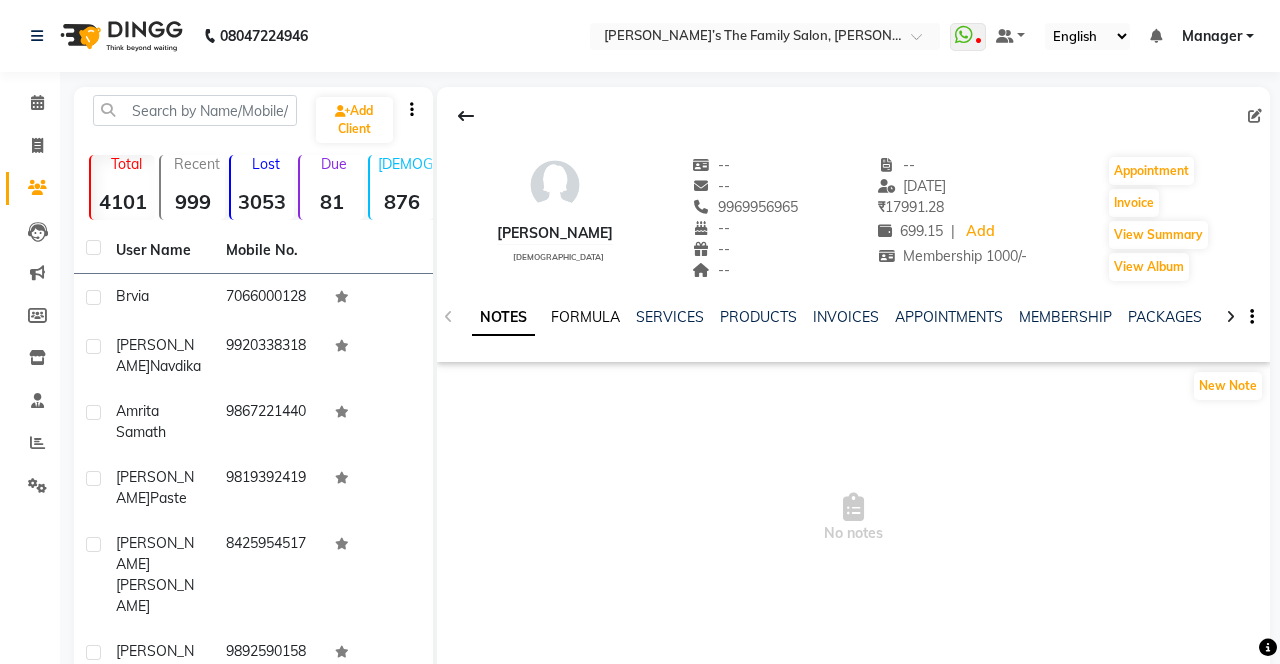click on "FORMULA" 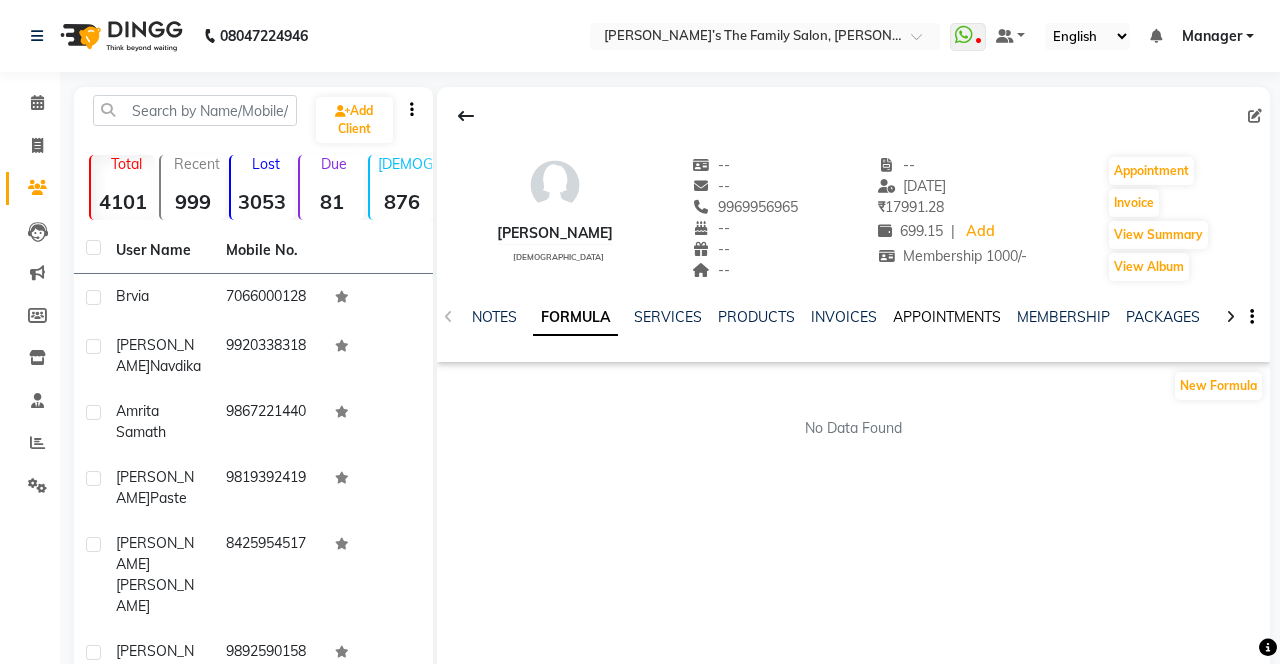 click on "APPOINTMENTS" 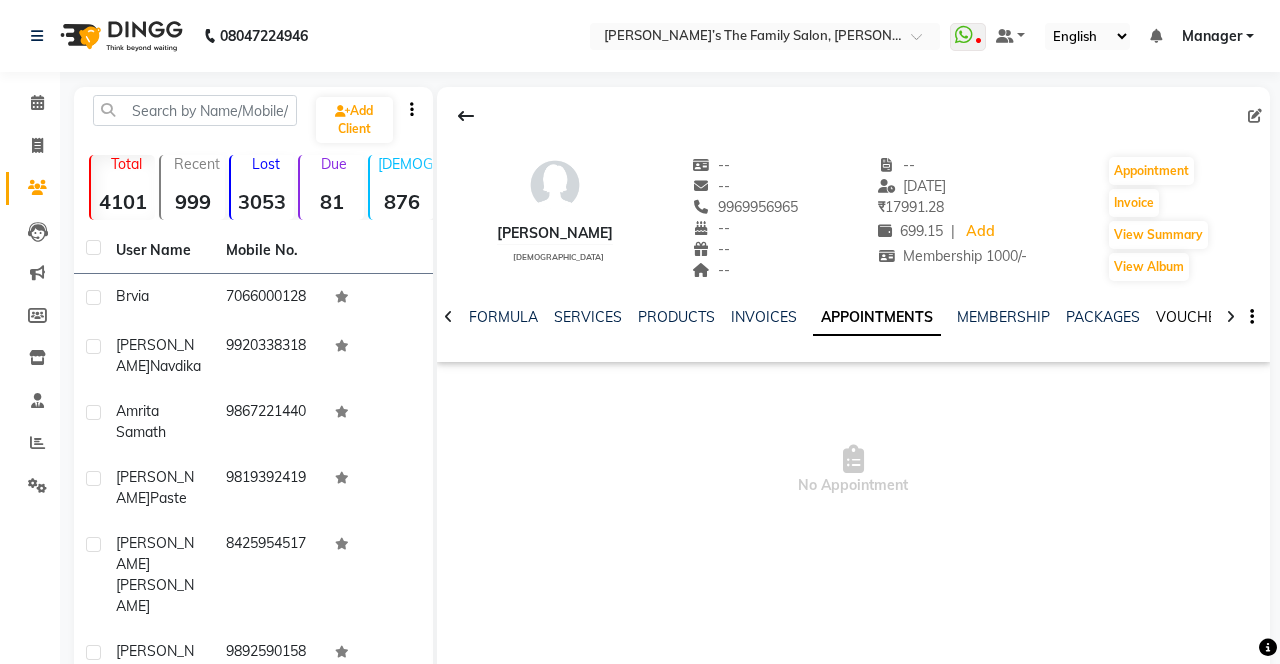 click on "VOUCHERS" 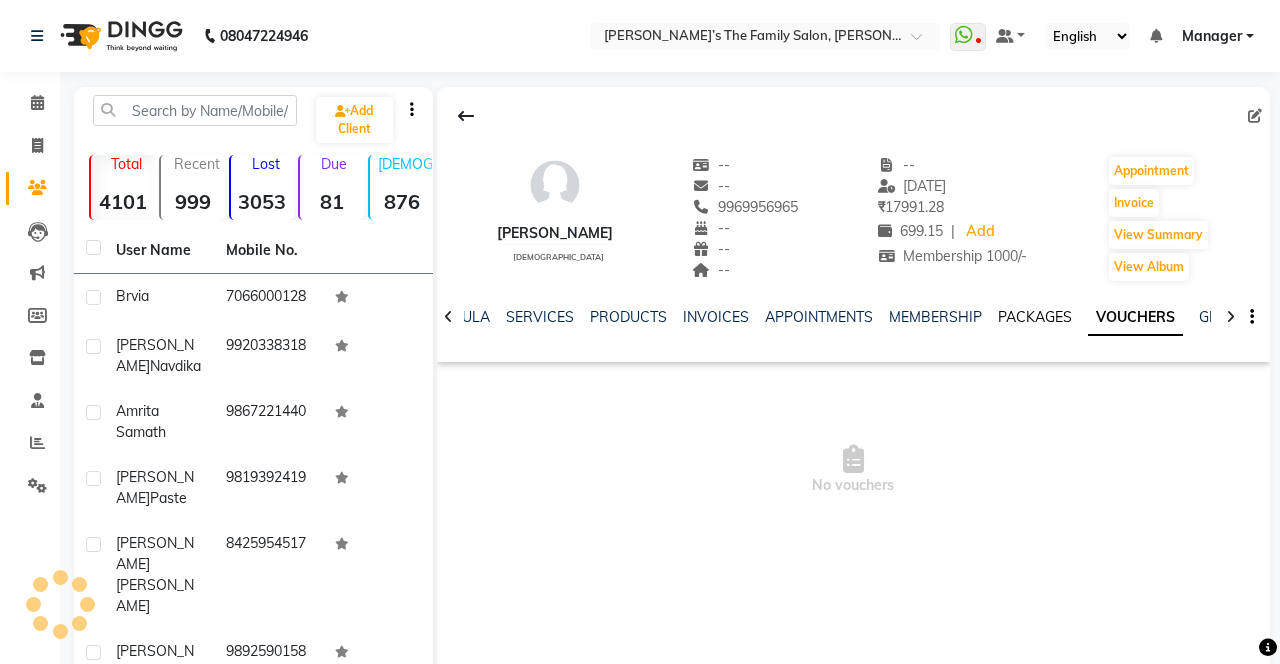 click on "PACKAGES" 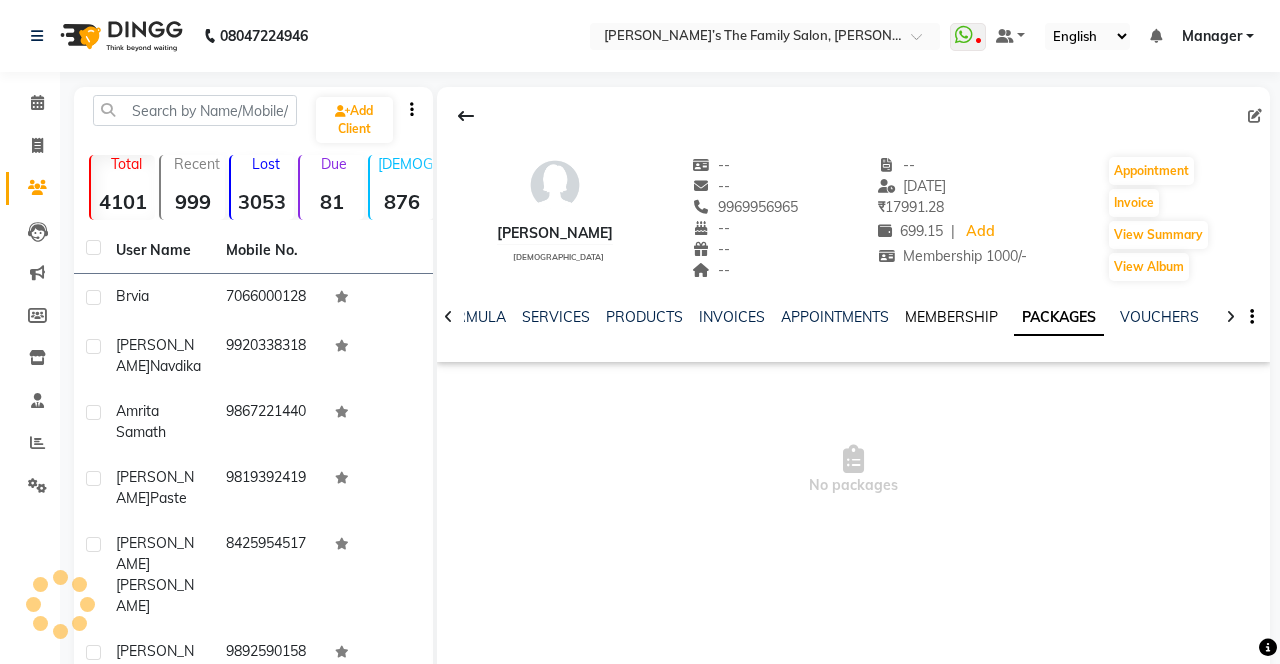 click on "MEMBERSHIP" 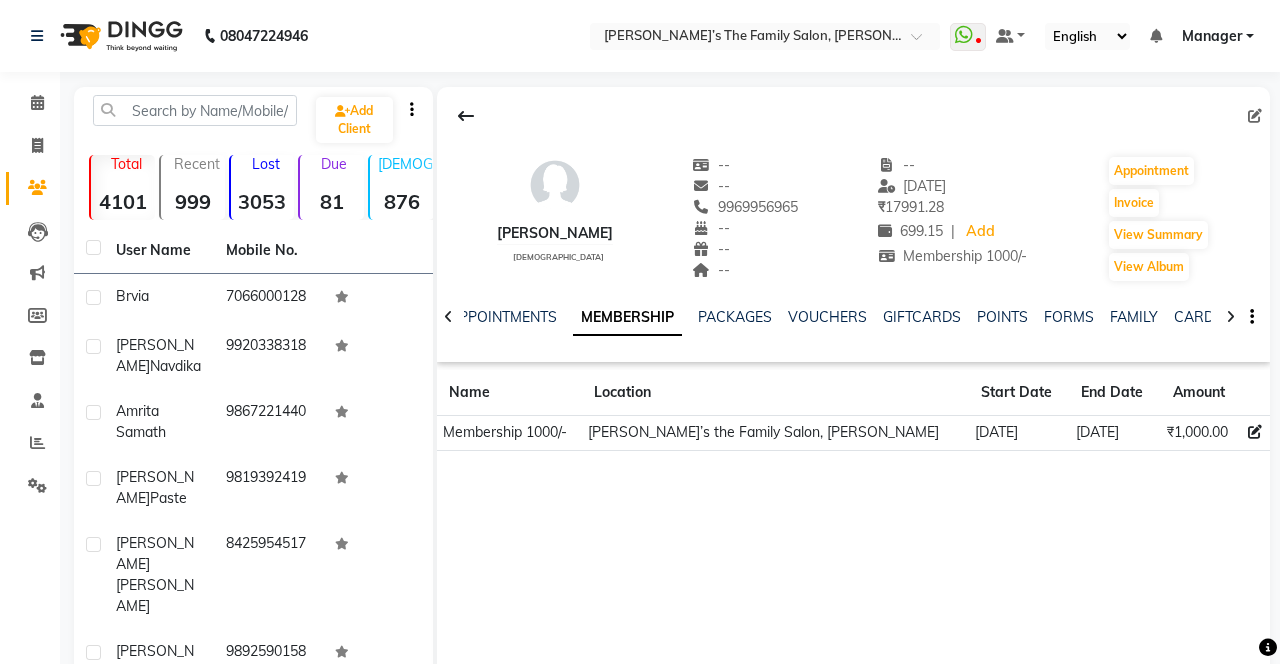 scroll, scrollTop: 0, scrollLeft: 383, axis: horizontal 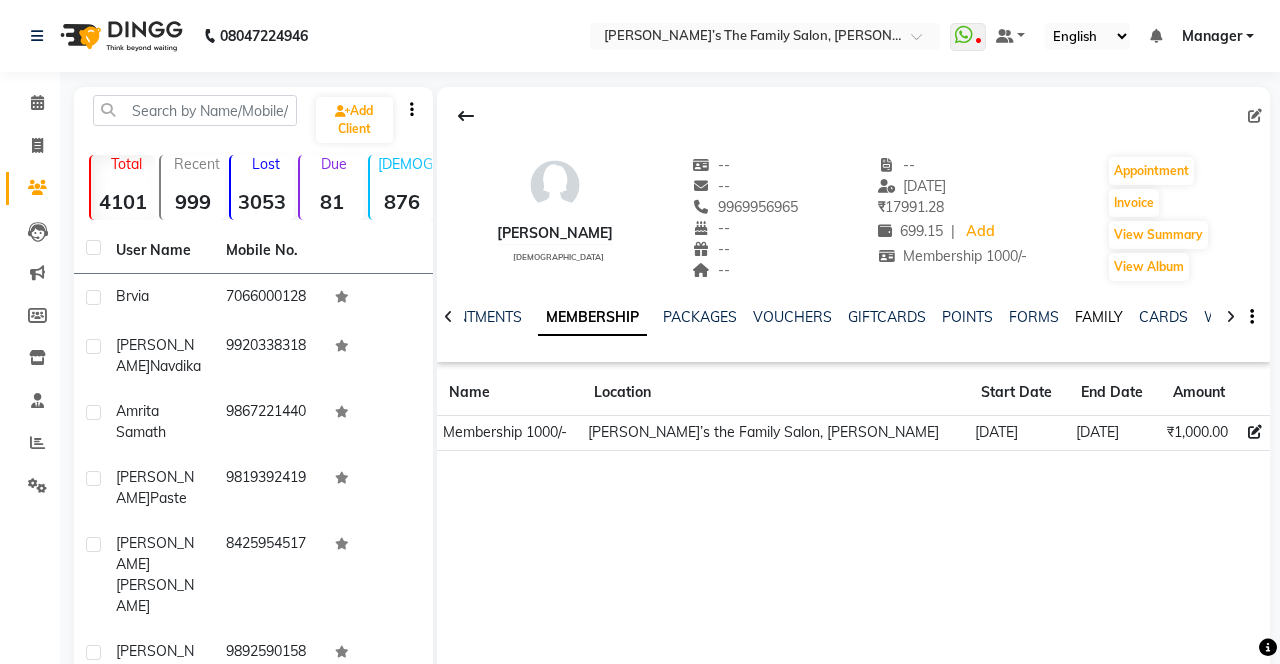 click on "FAMILY" 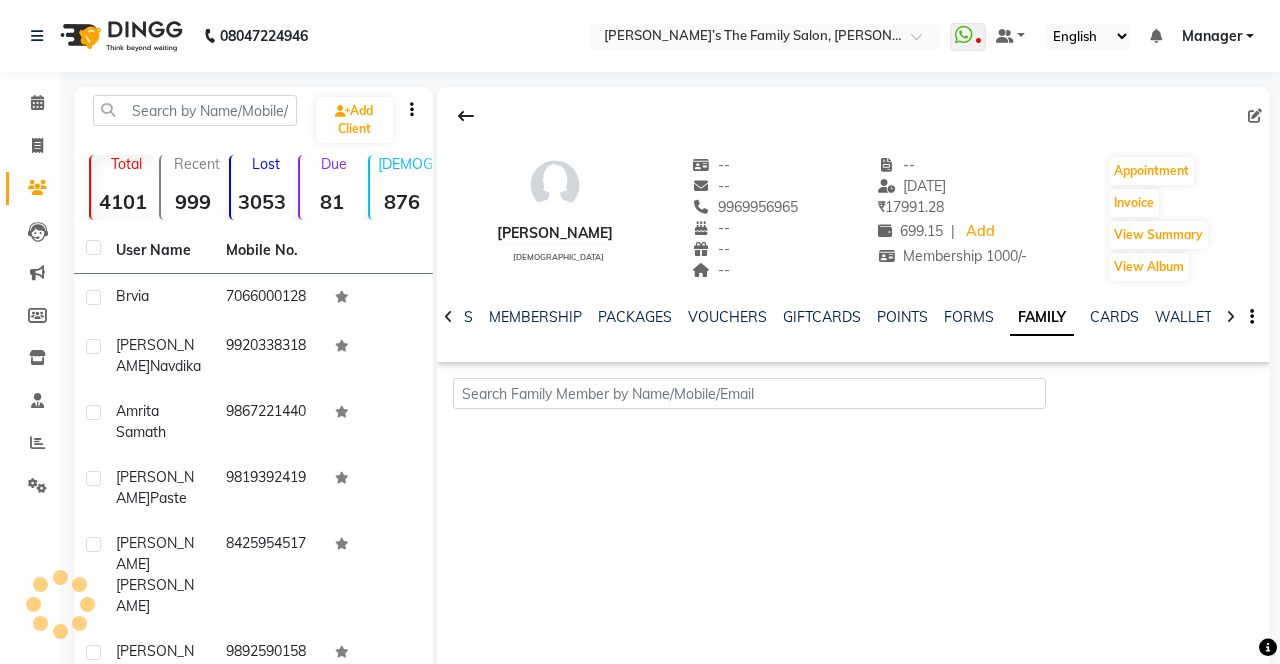 scroll, scrollTop: 0, scrollLeft: 335, axis: horizontal 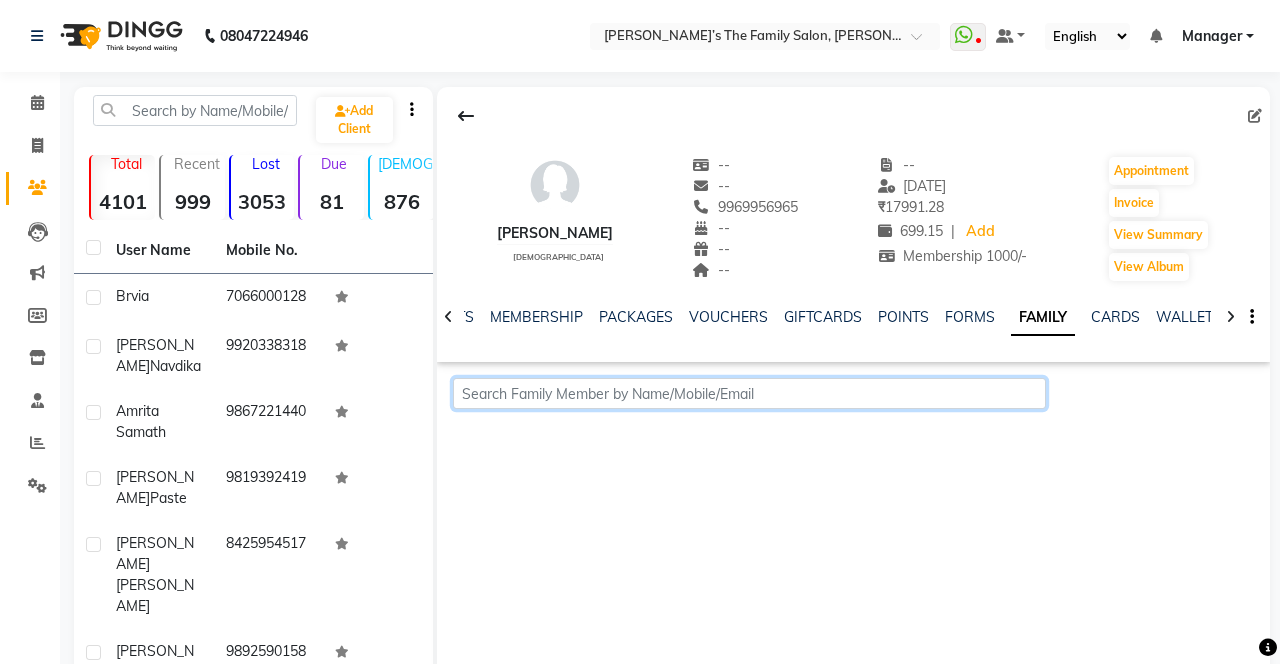 click at bounding box center (749, 393) 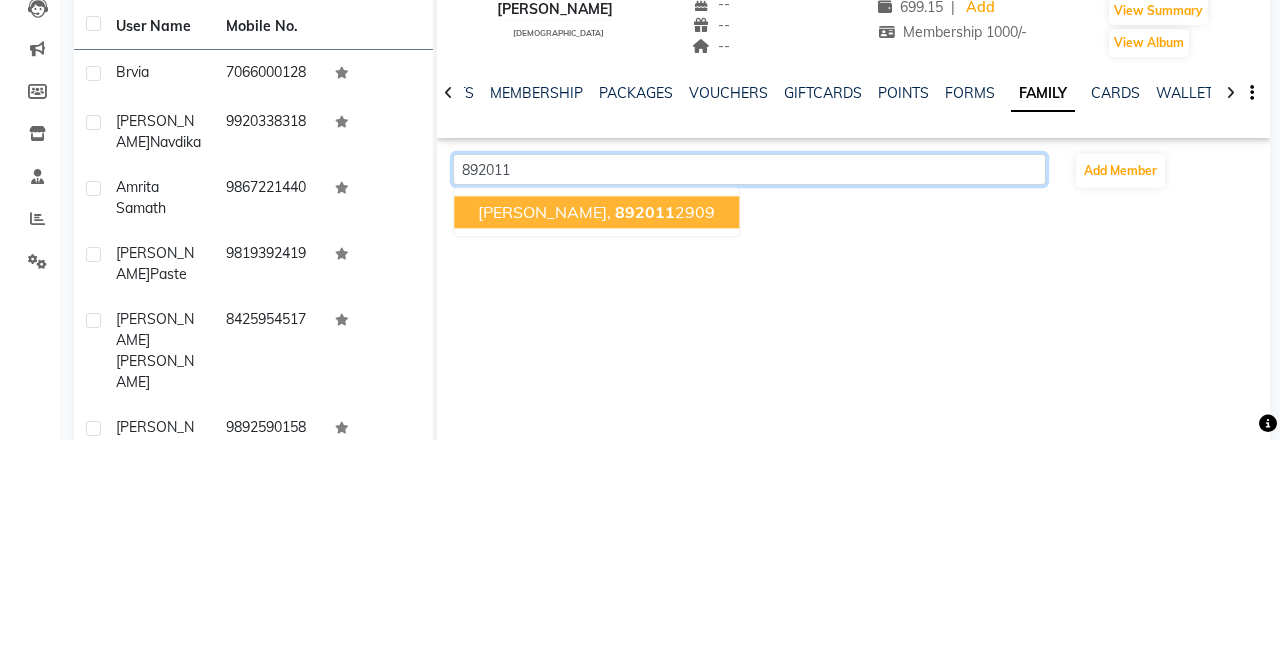 click on "892011" 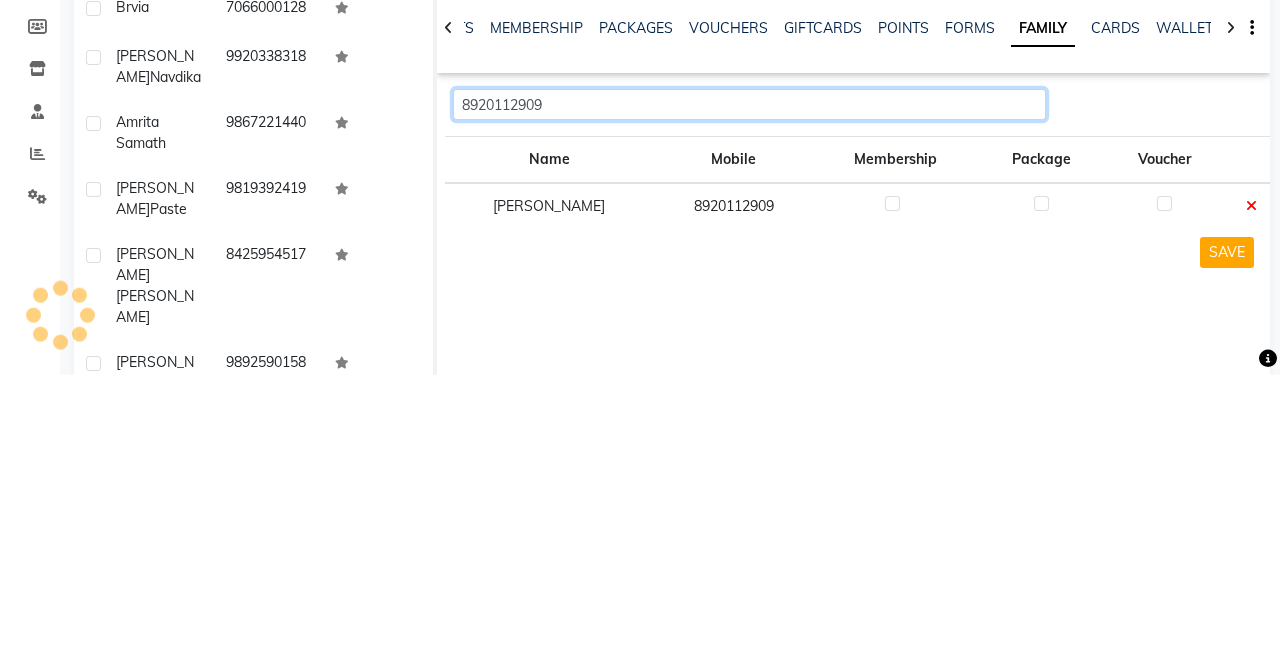 type on "8920112909" 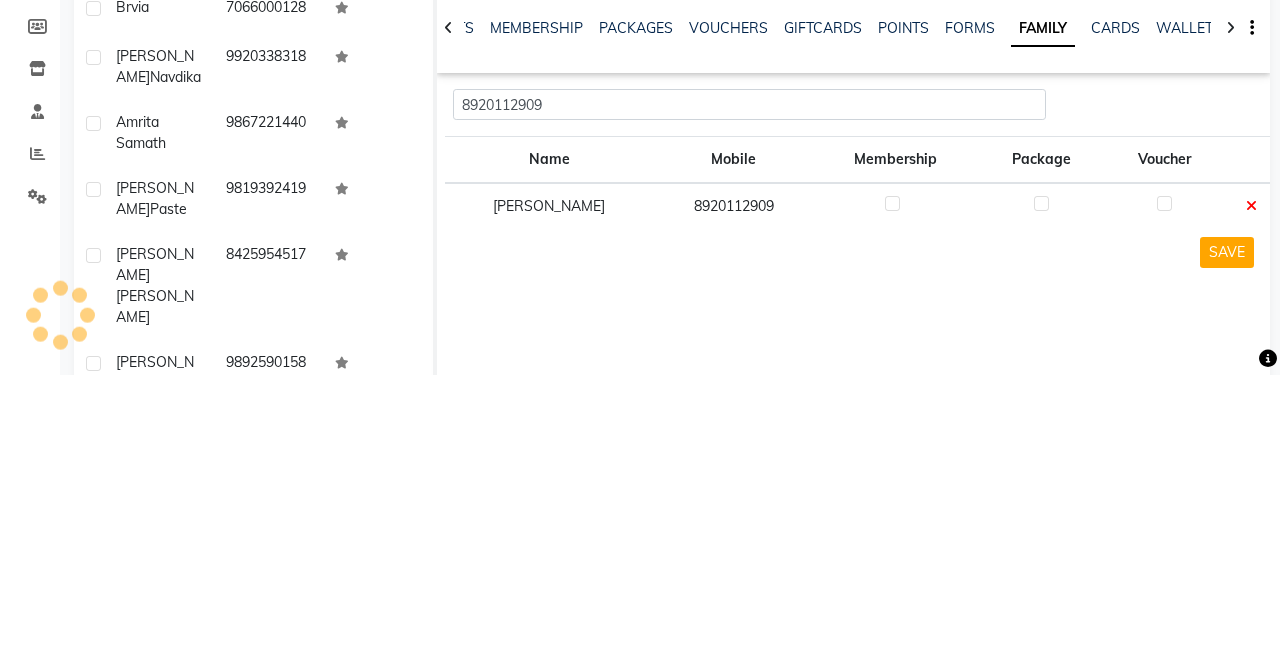 click 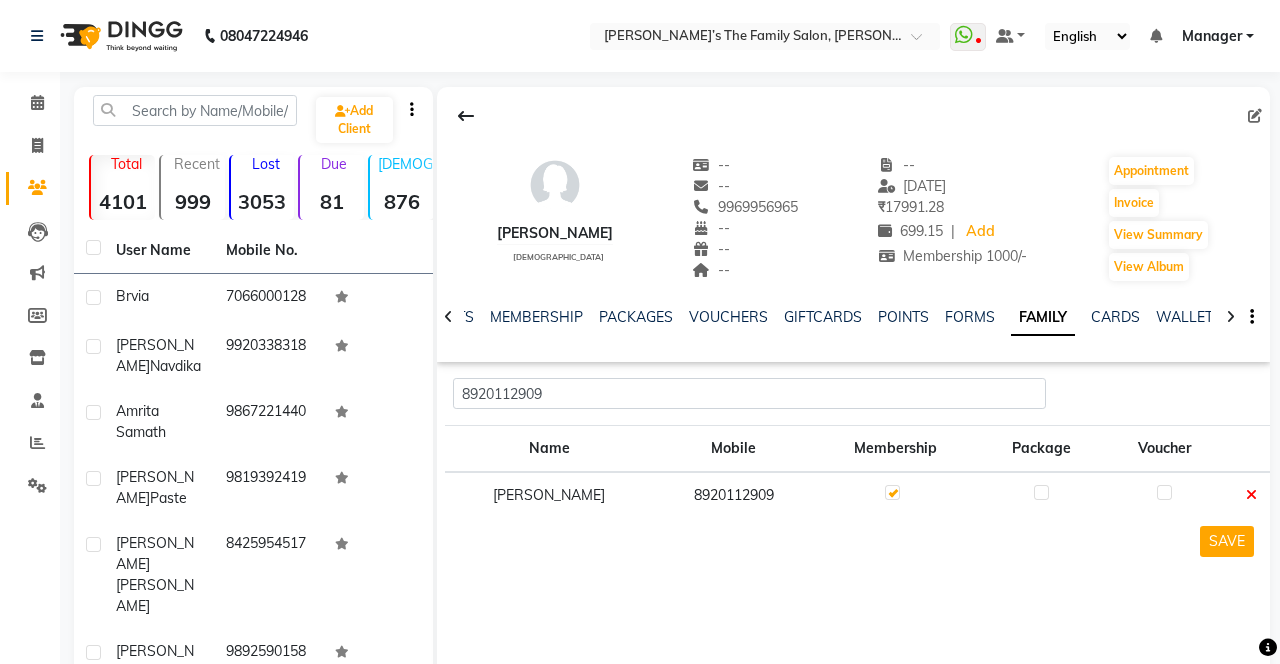 click on "SAVE" 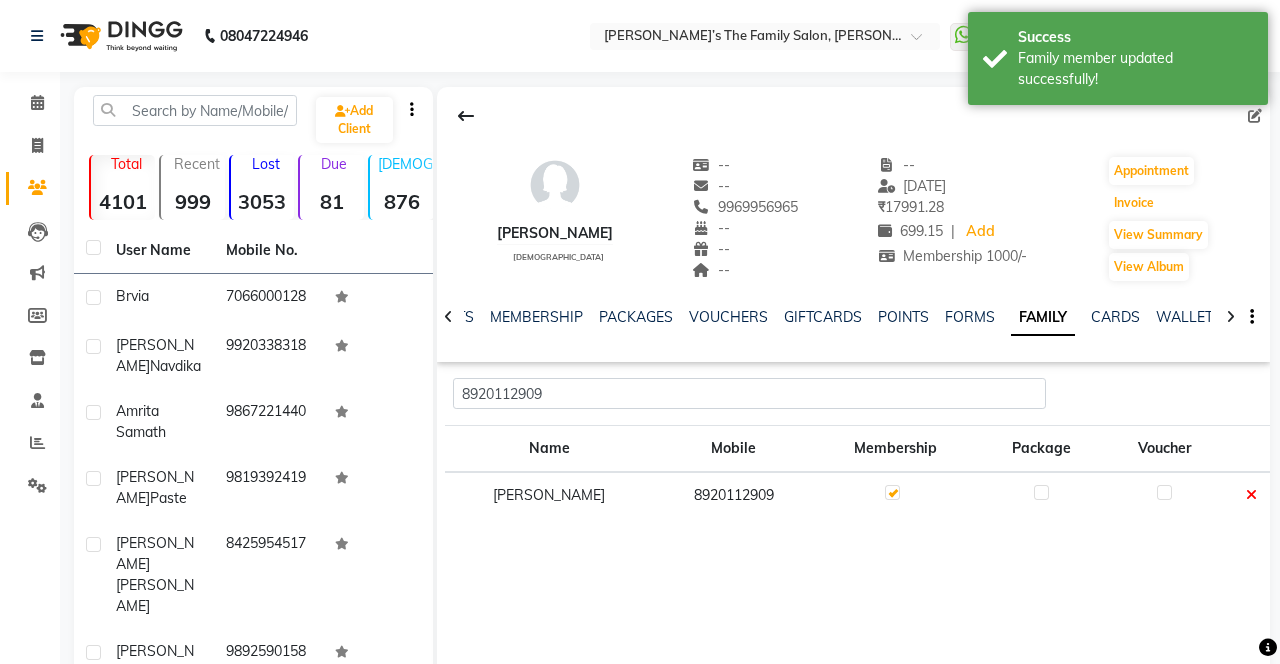 click on "Invoice" 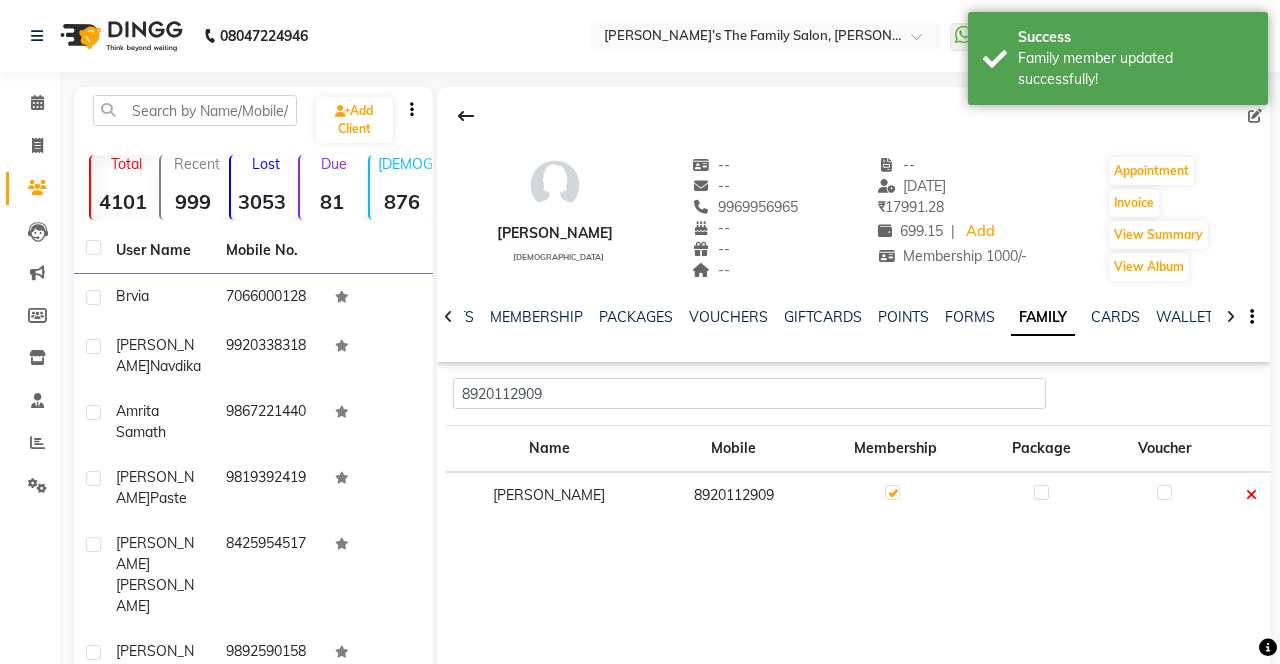 select on "service" 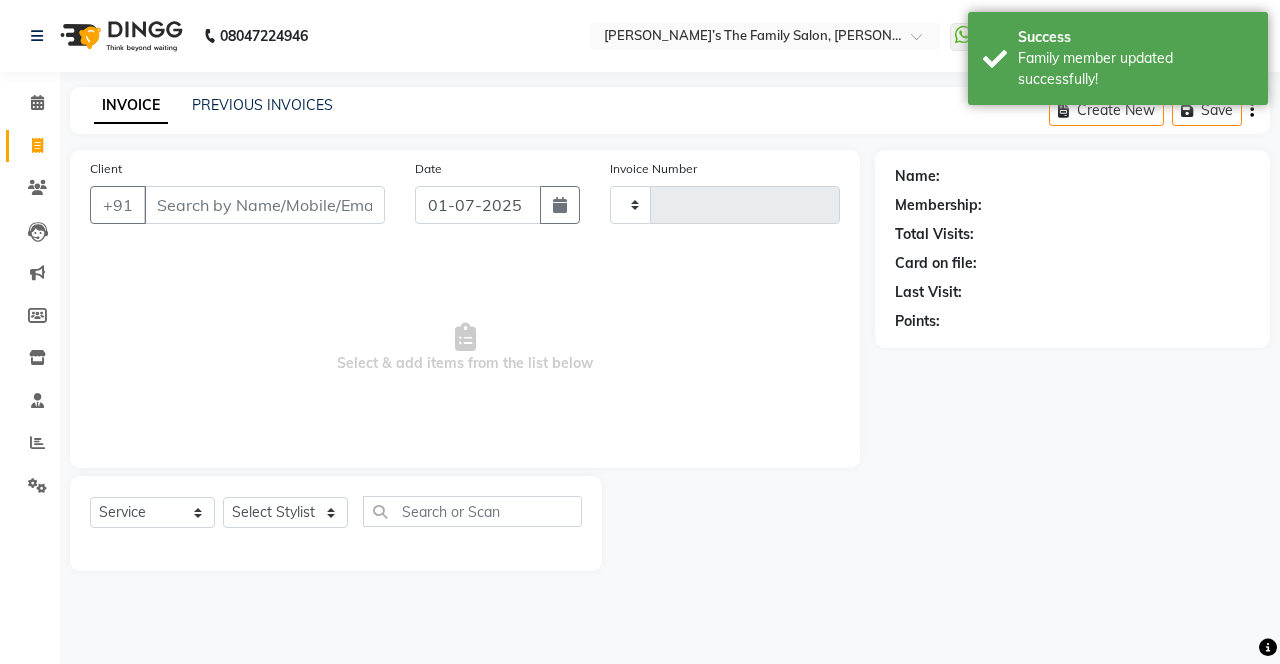 type on "1909" 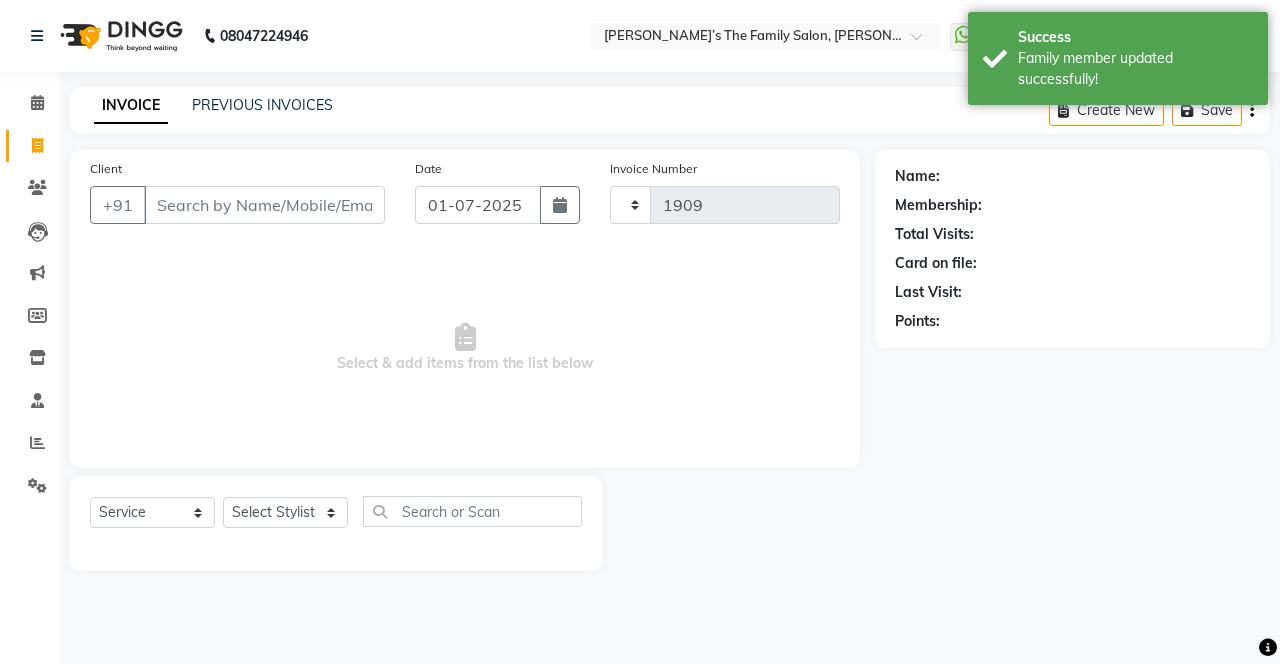select on "8003" 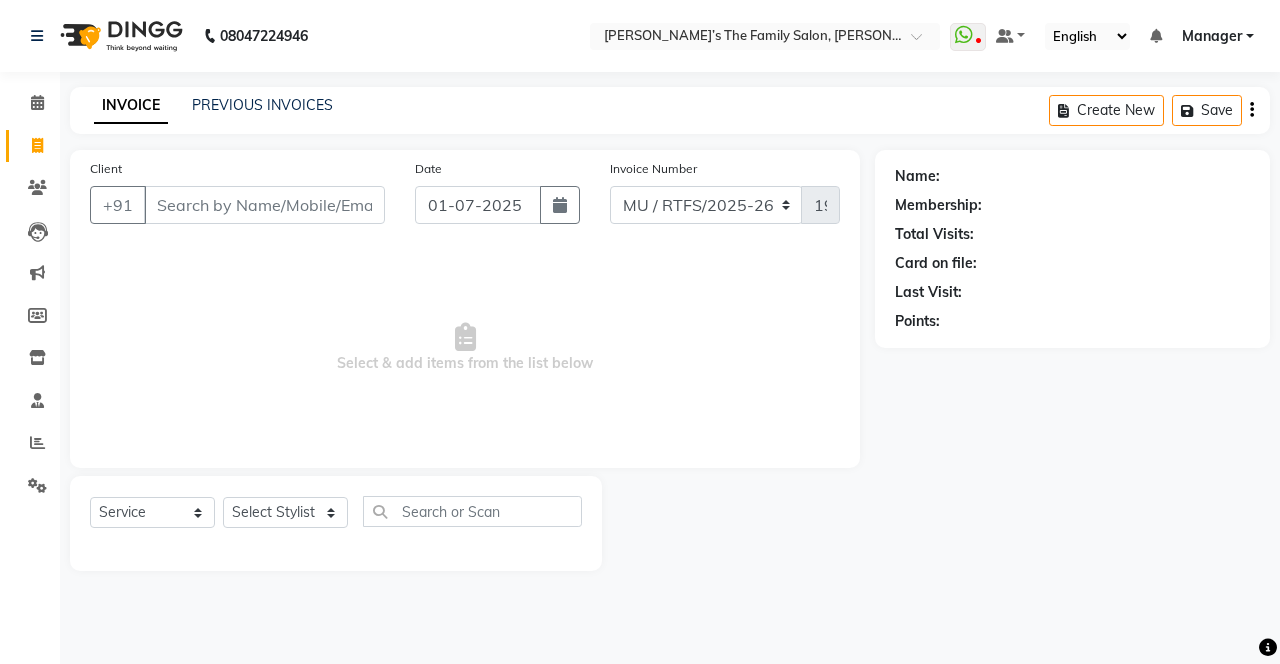 type on "9969956965" 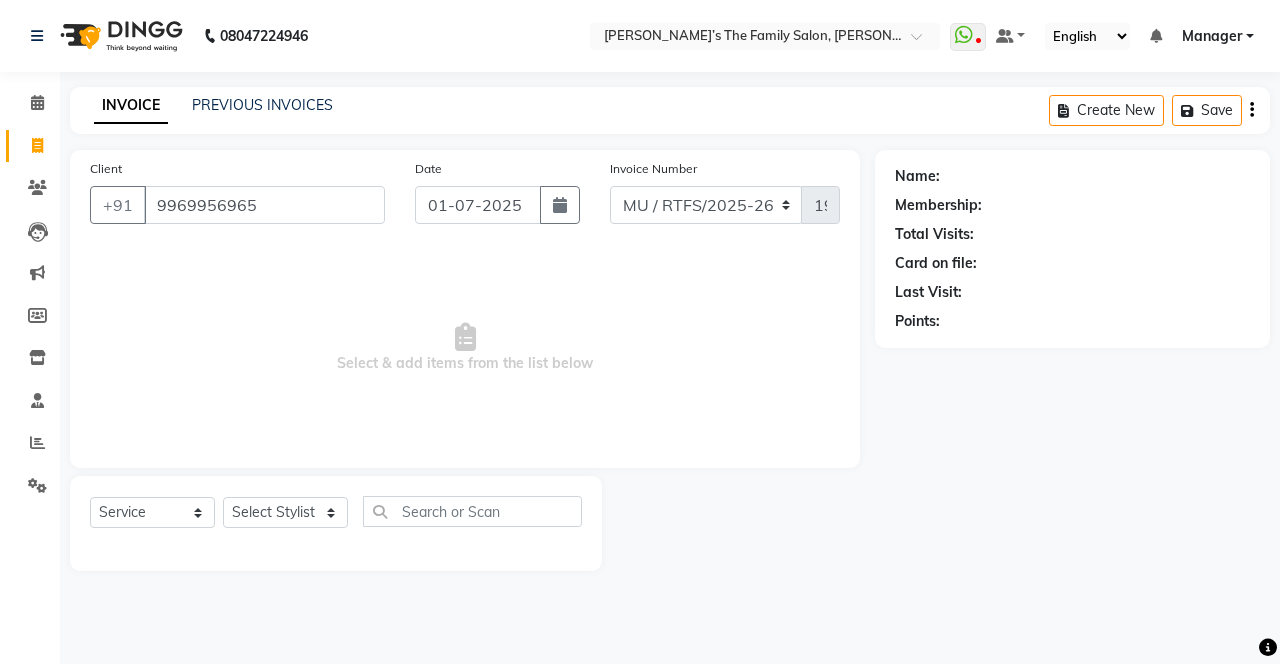 select on "1: Object" 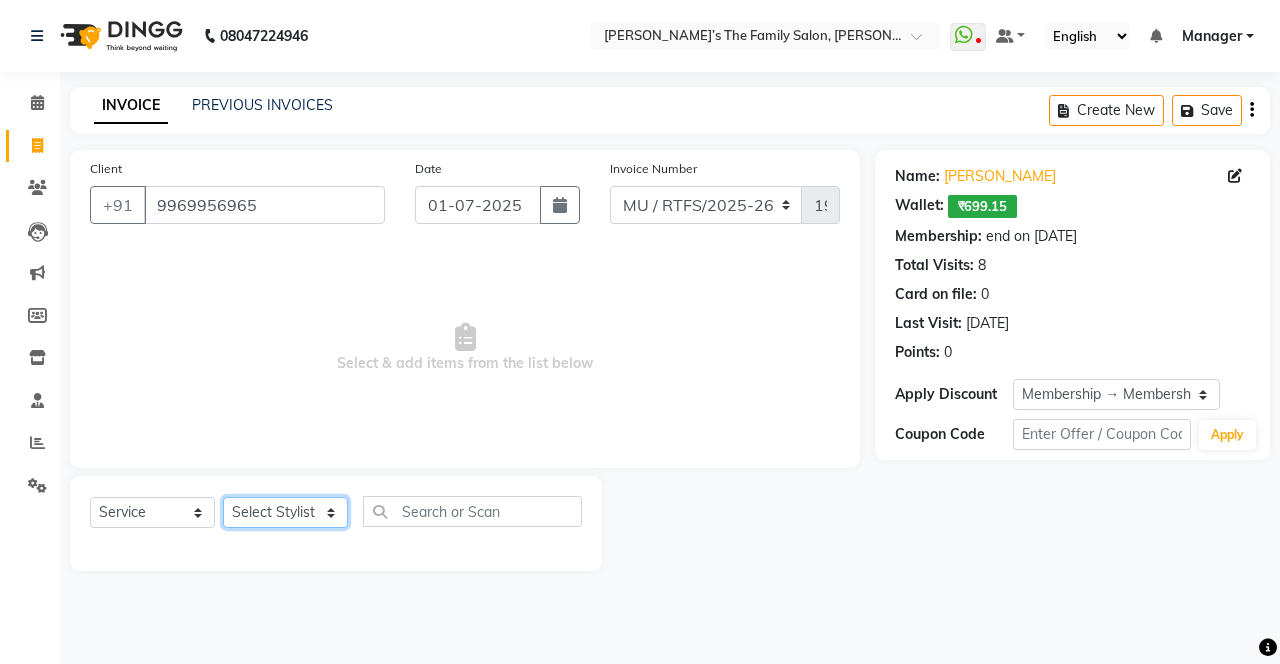 click on "Select Stylist Aarohi P Aksahy Auty Aniket A Apurva Arvind  Chaurasiya Divya Ganesh A Gautam  House sale Komal Waghmare Laxmi  Manager Meenakshi Noor Prashant  Purabi Ravindra  Sangita DIGHE Shobhali  Shreepad Pawar shrishti jaiswal Vikas H Vinali" 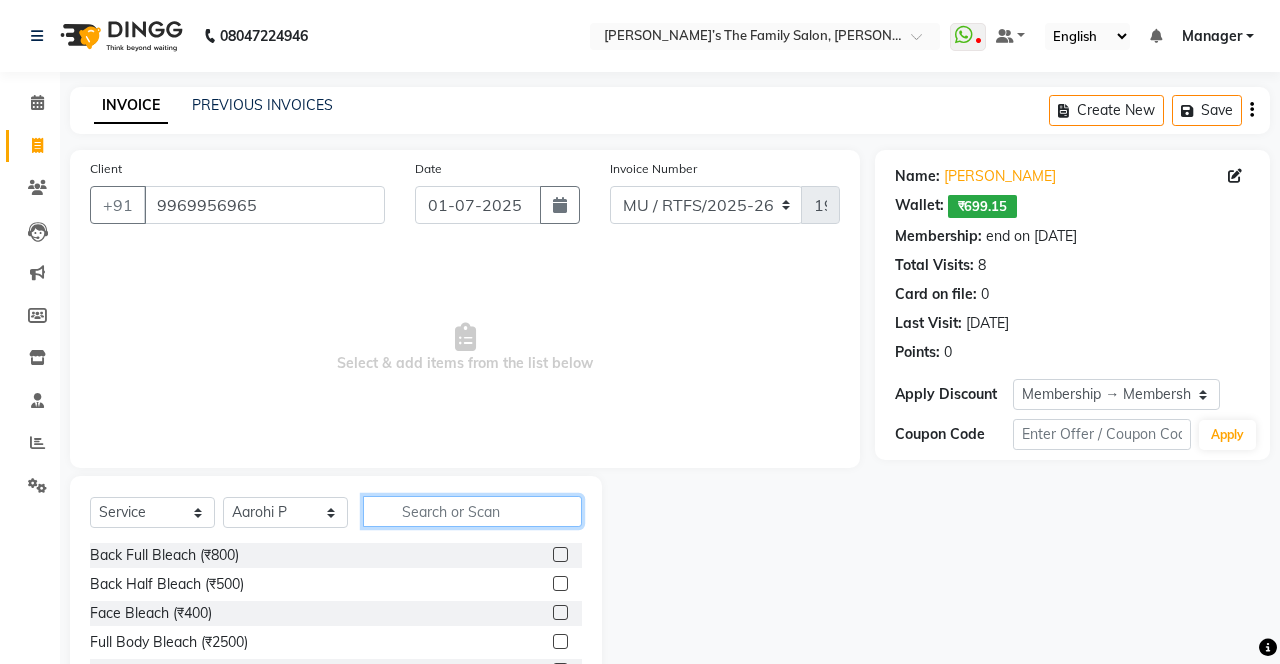 click 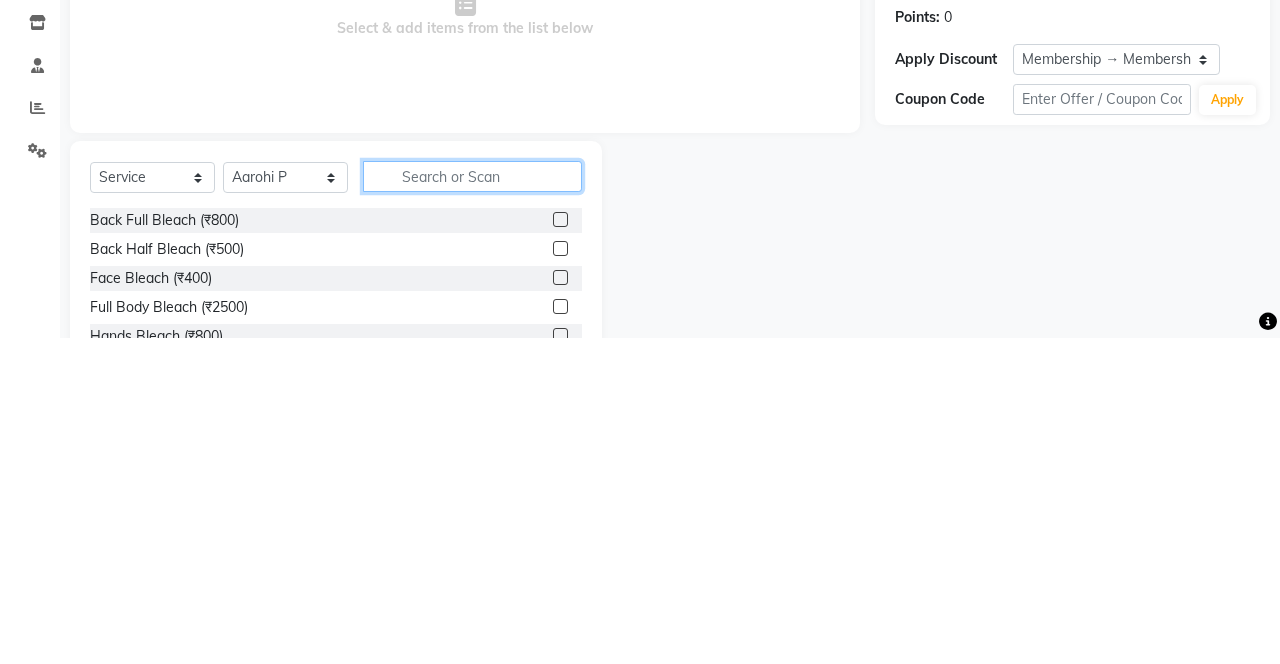 scroll, scrollTop: 15, scrollLeft: 0, axis: vertical 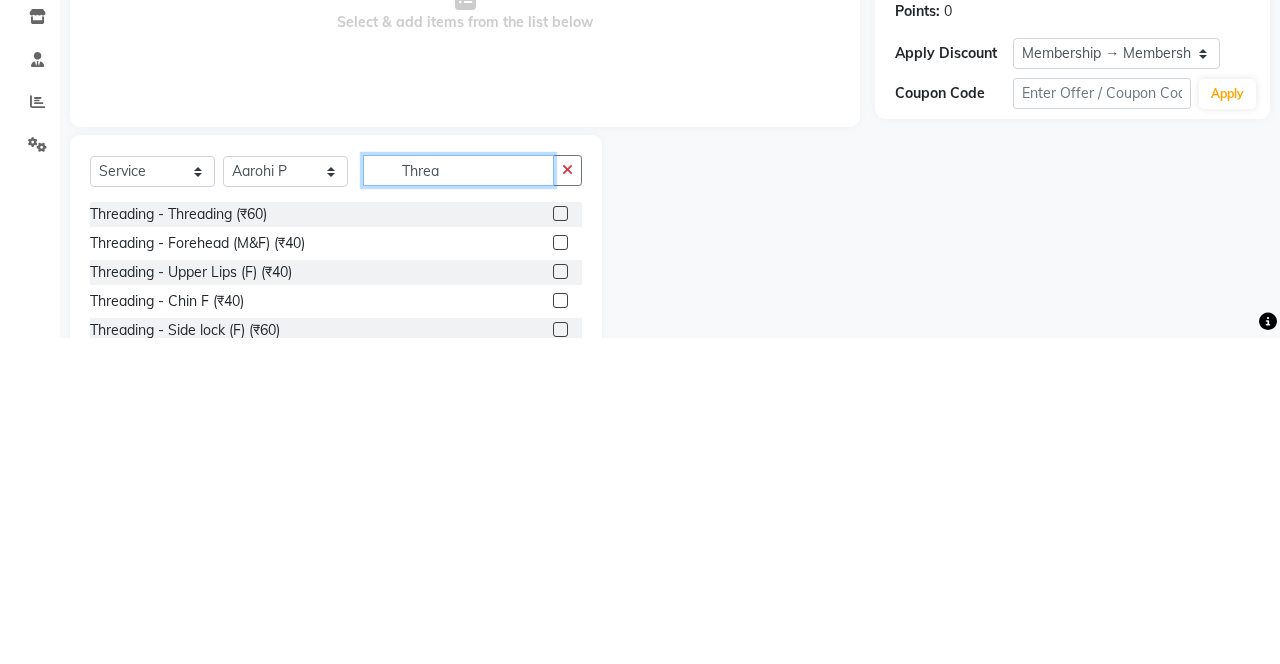 type on "Threa" 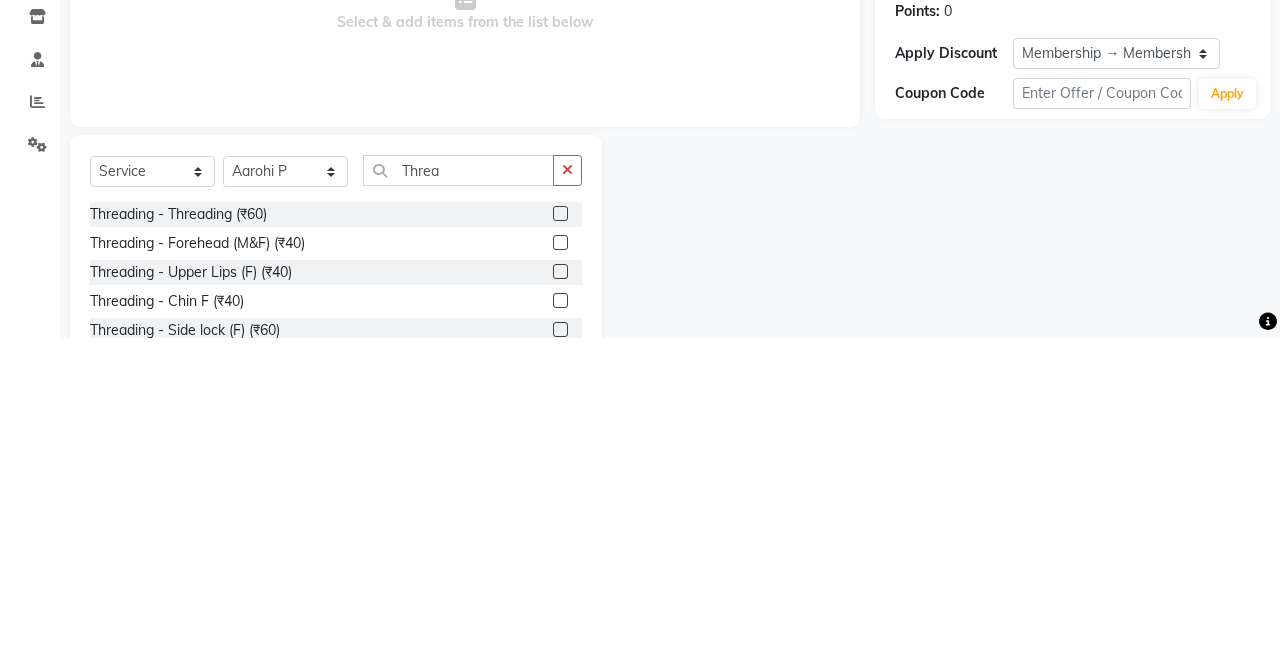 click 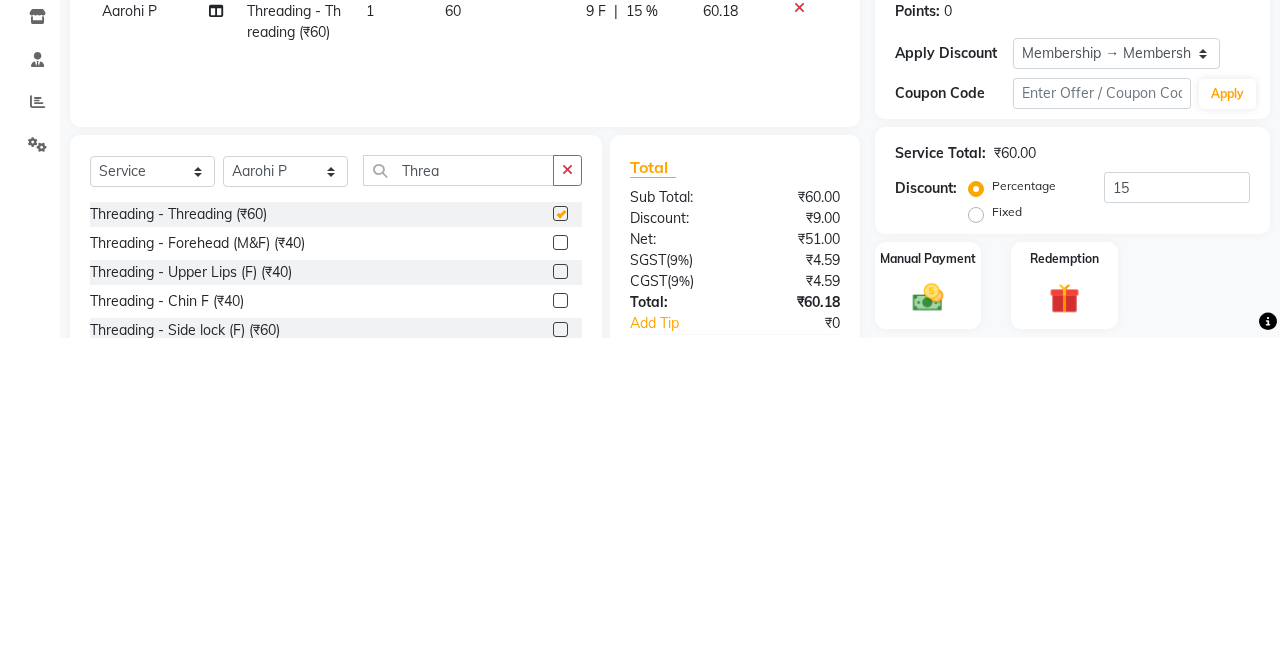 scroll, scrollTop: 15, scrollLeft: 0, axis: vertical 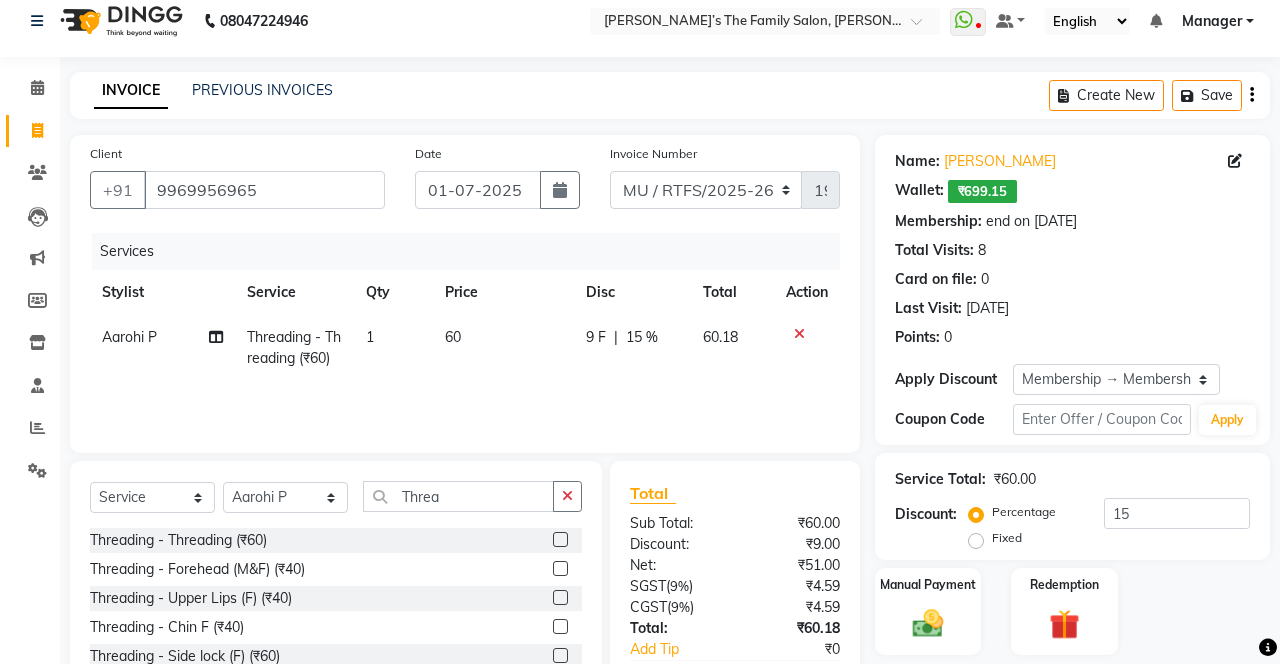 checkbox on "false" 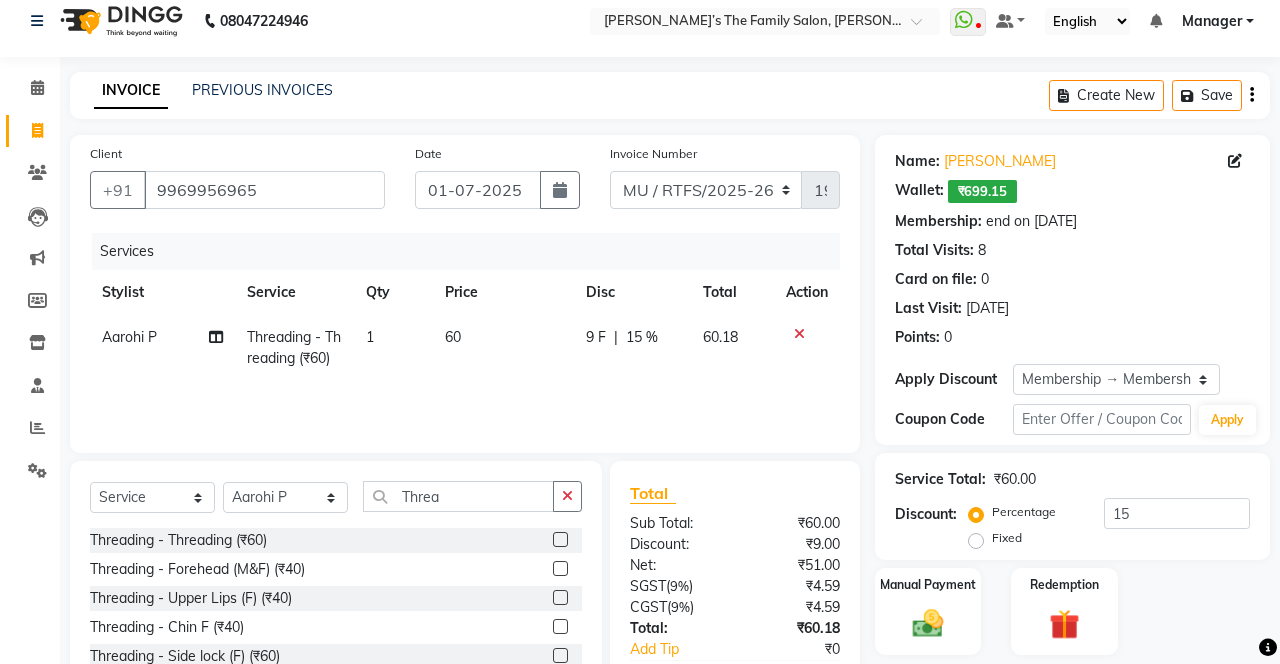 click 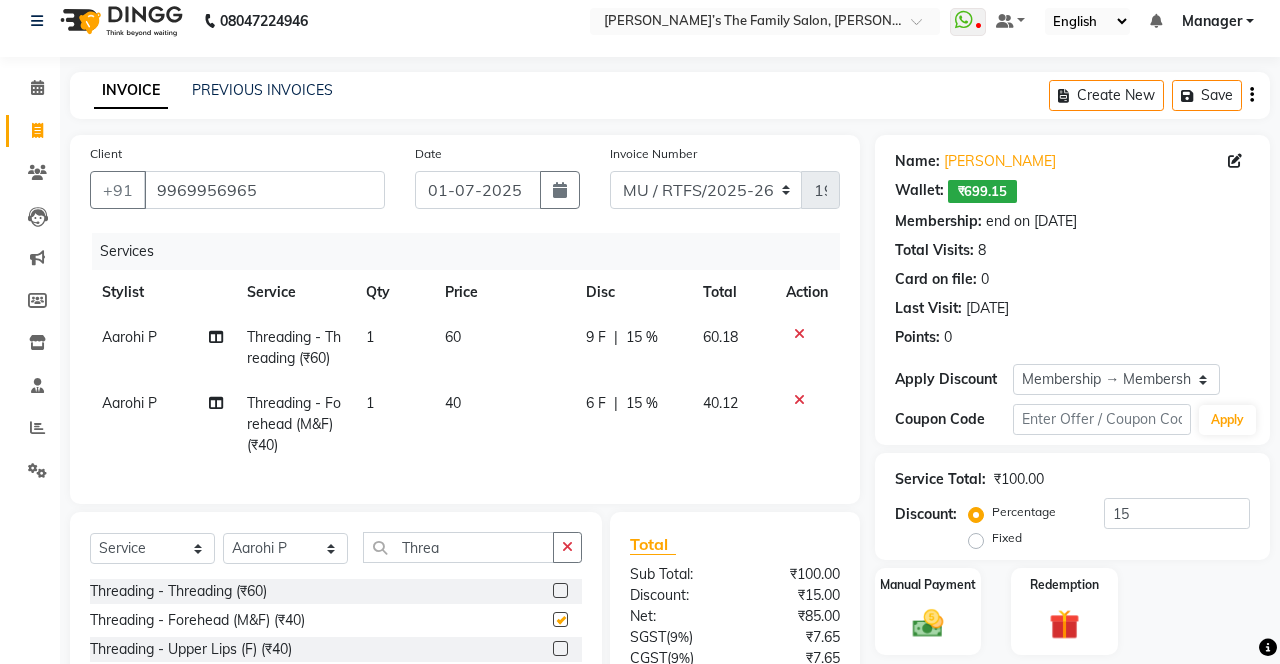 checkbox on "false" 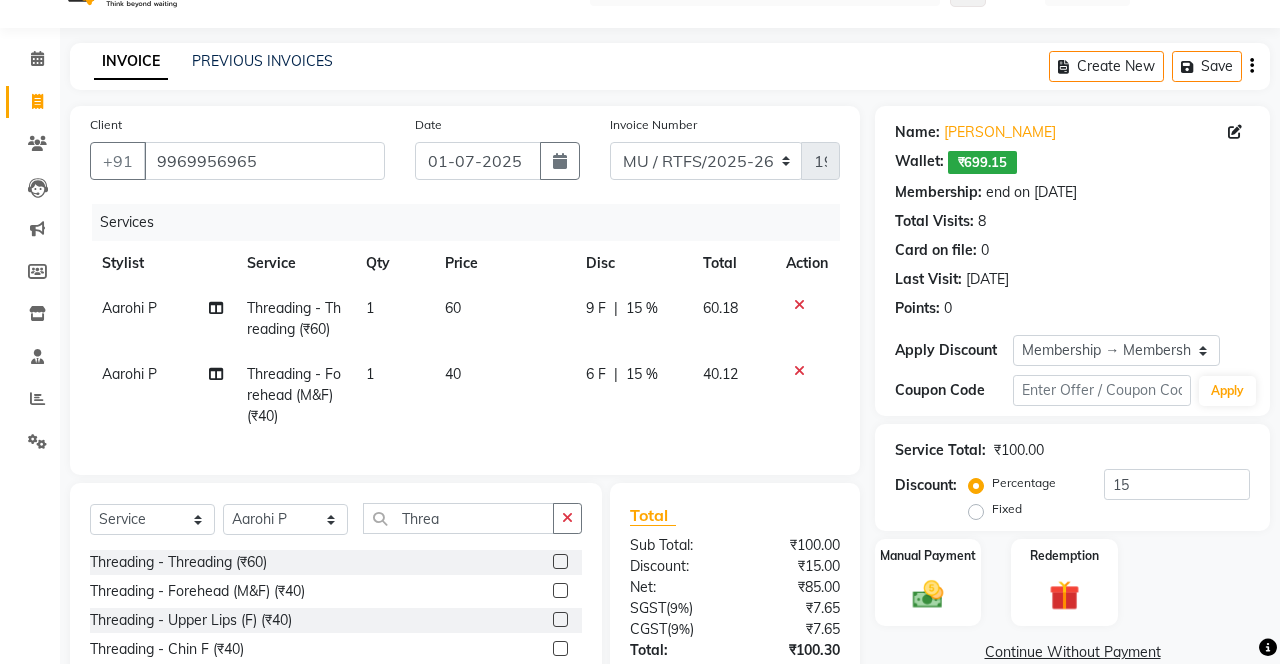 scroll, scrollTop: 47, scrollLeft: 0, axis: vertical 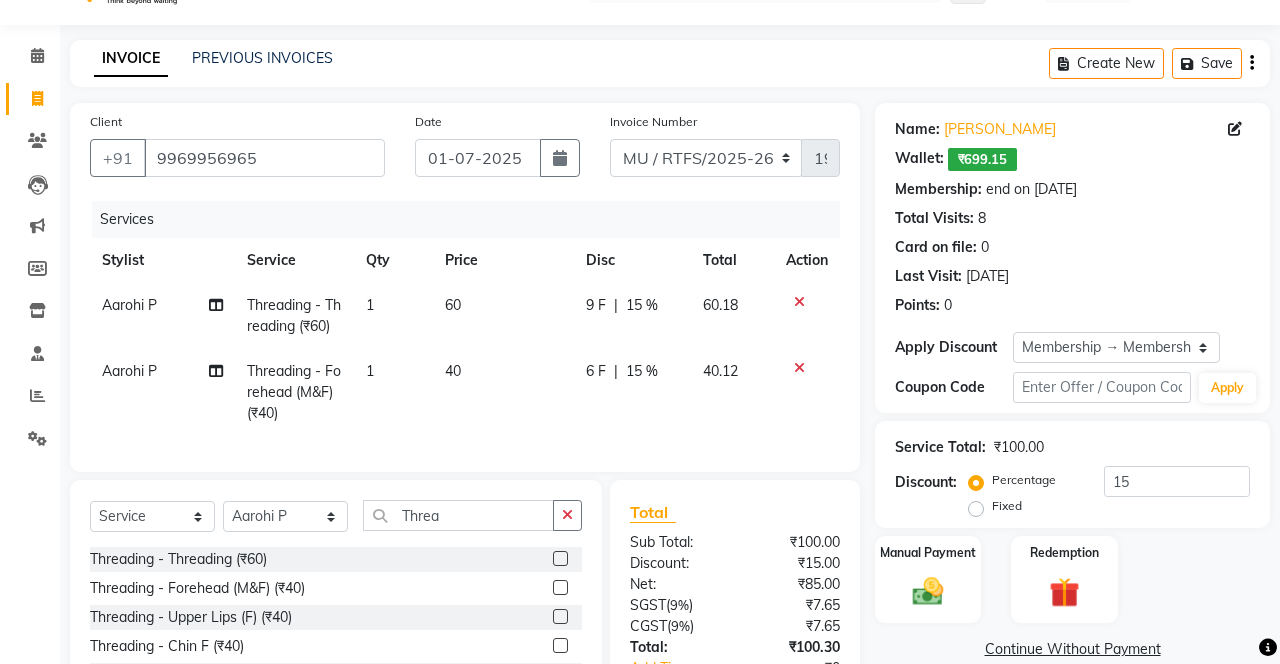 click 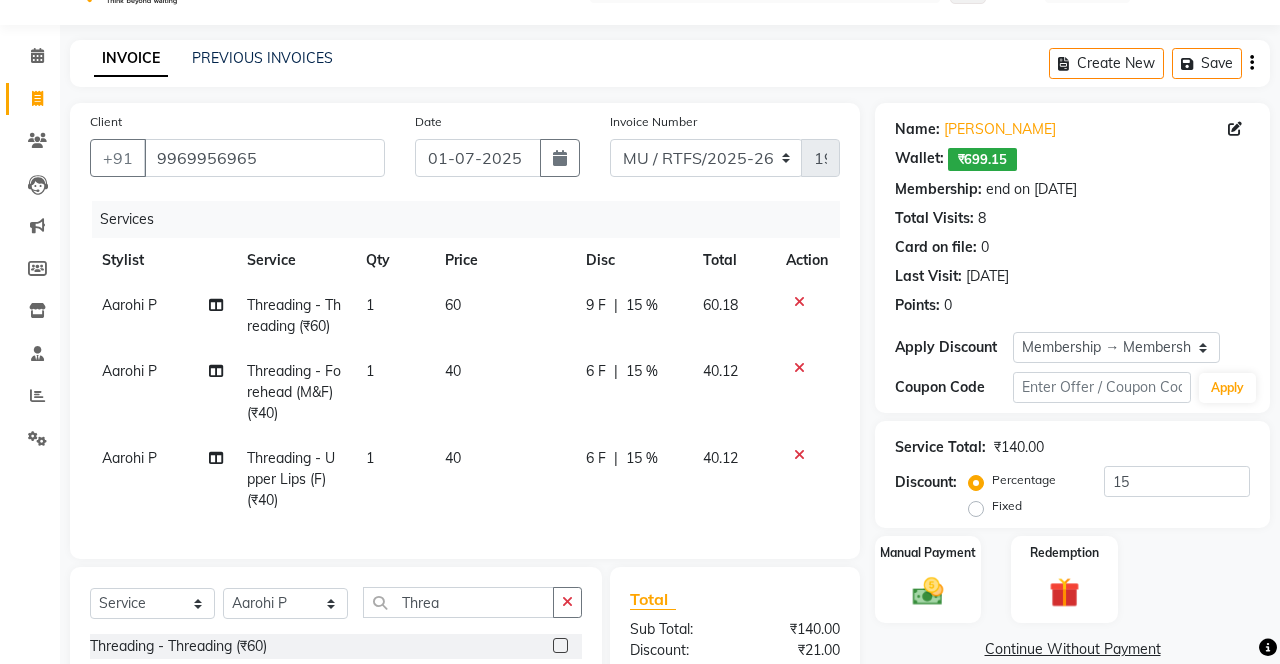 checkbox on "false" 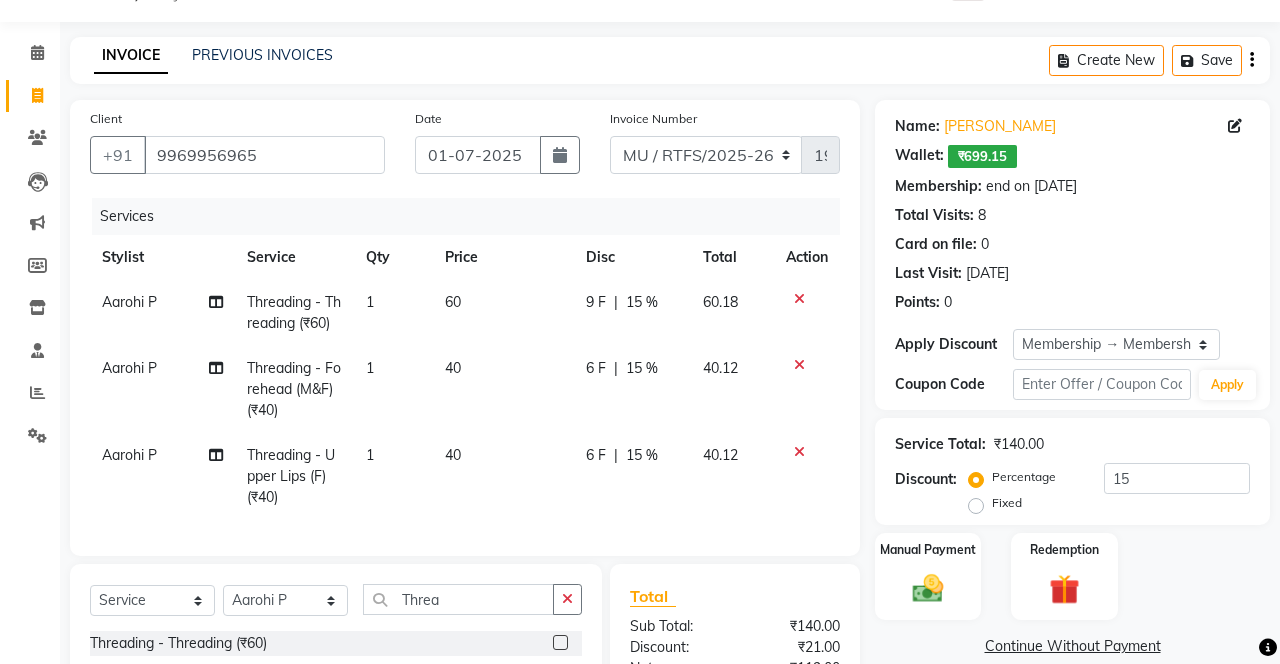 scroll, scrollTop: 0, scrollLeft: 0, axis: both 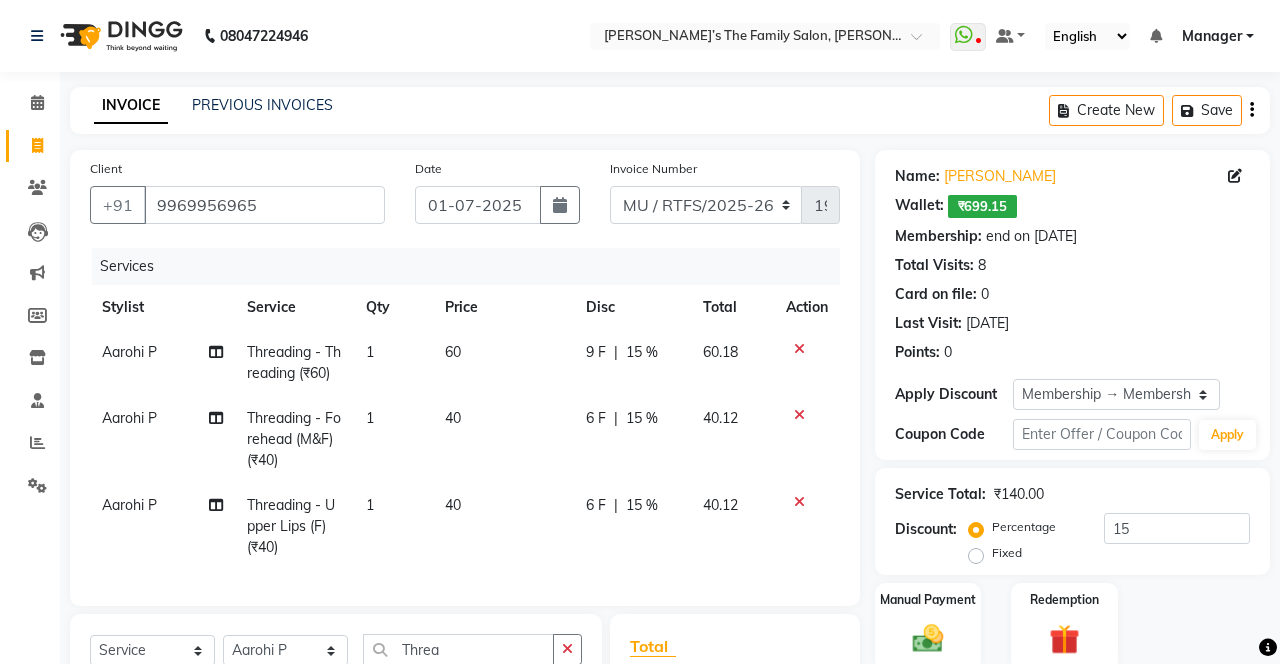 click on "Save" 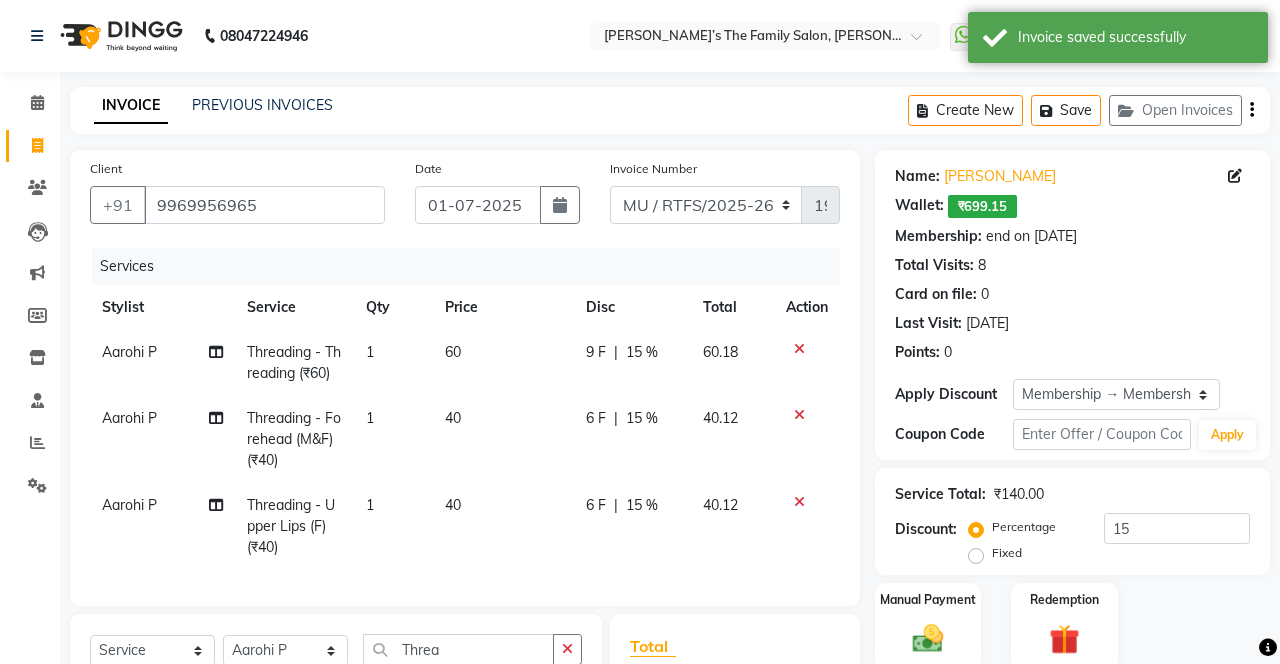 click 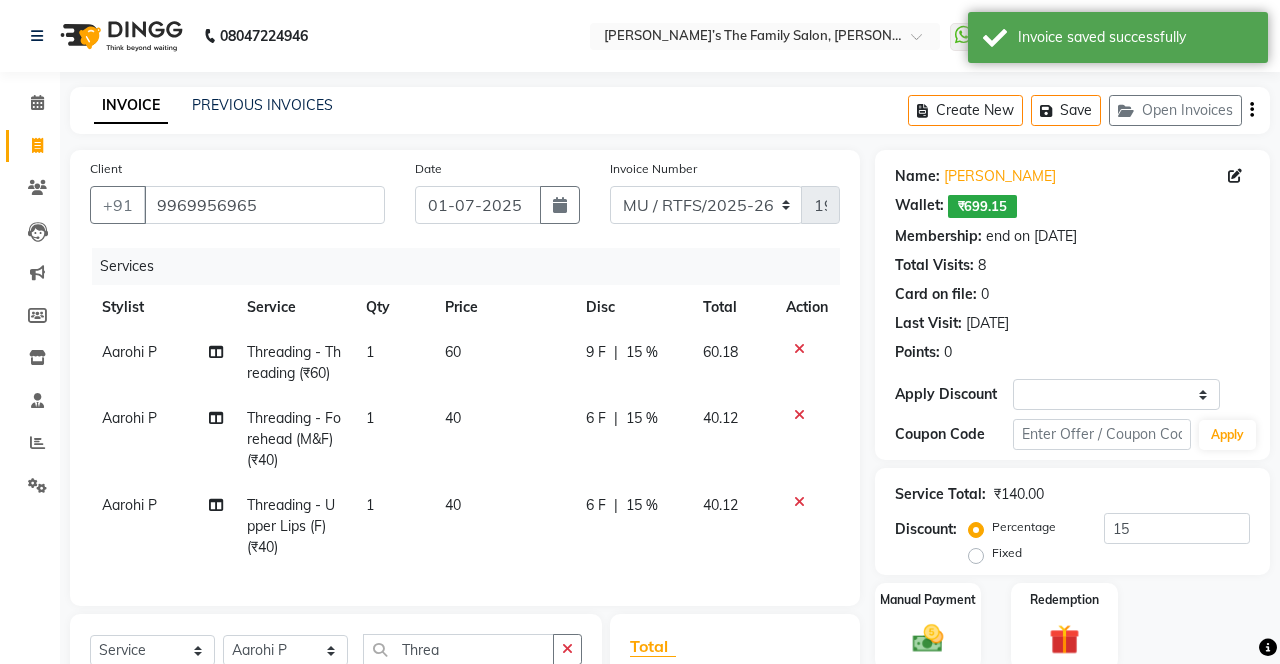 select on "service" 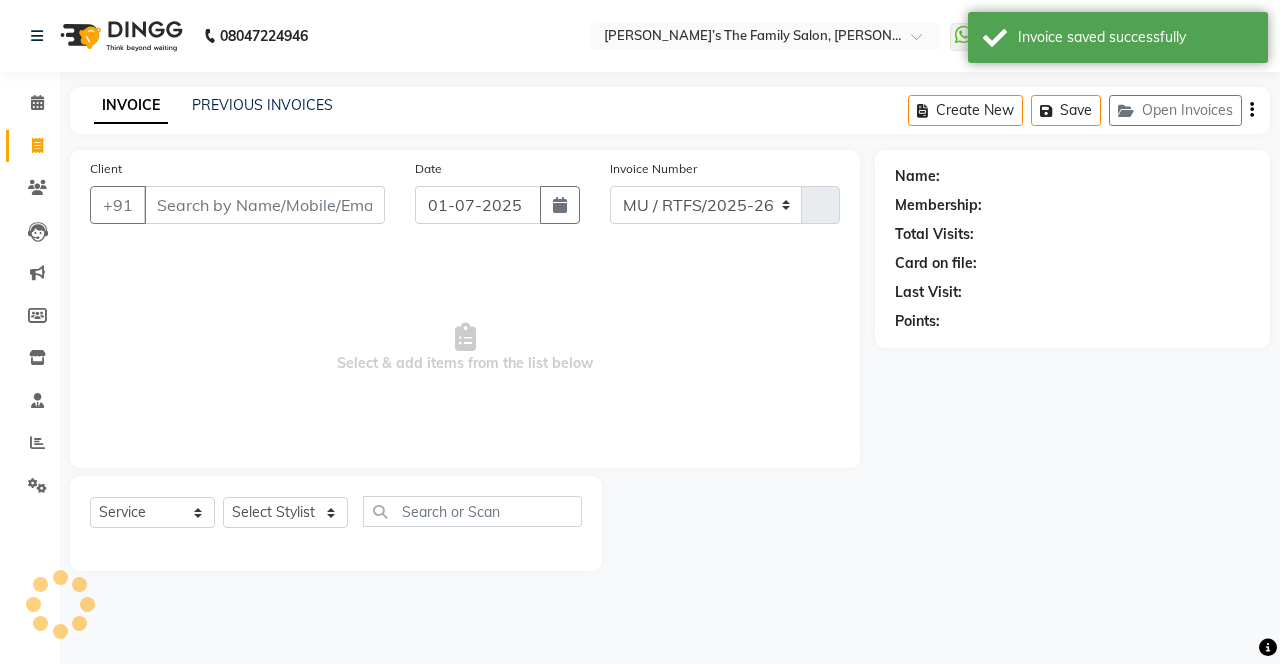 select on "8003" 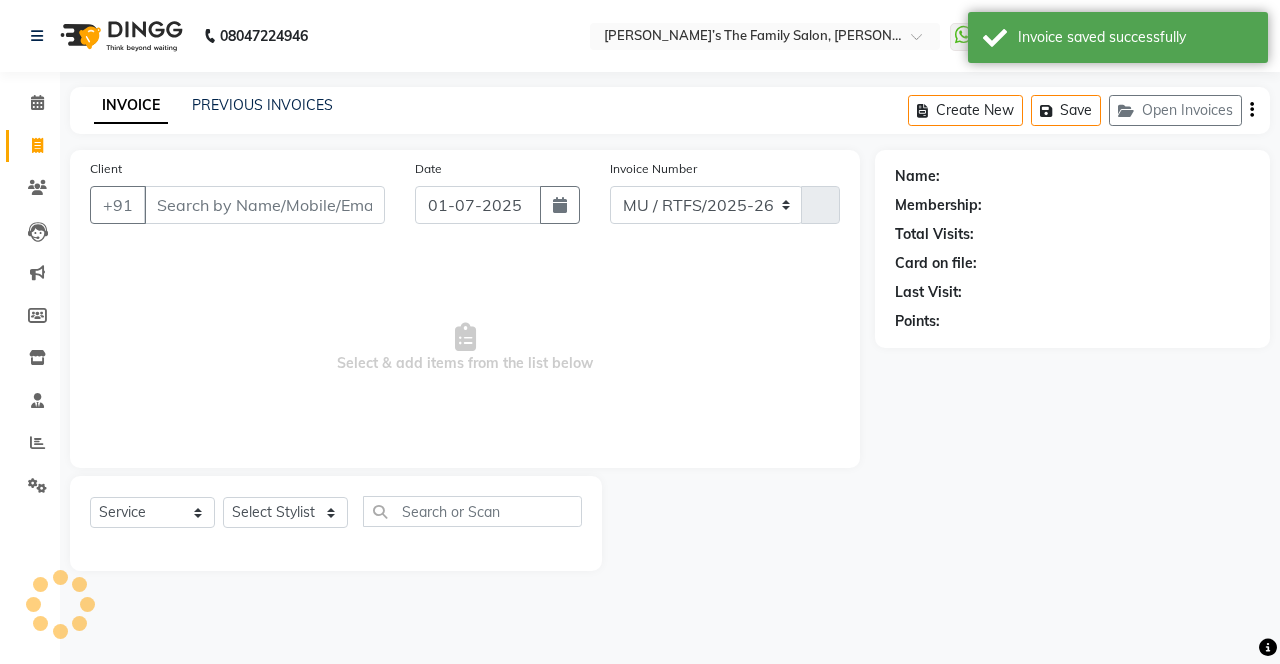 type on "1909" 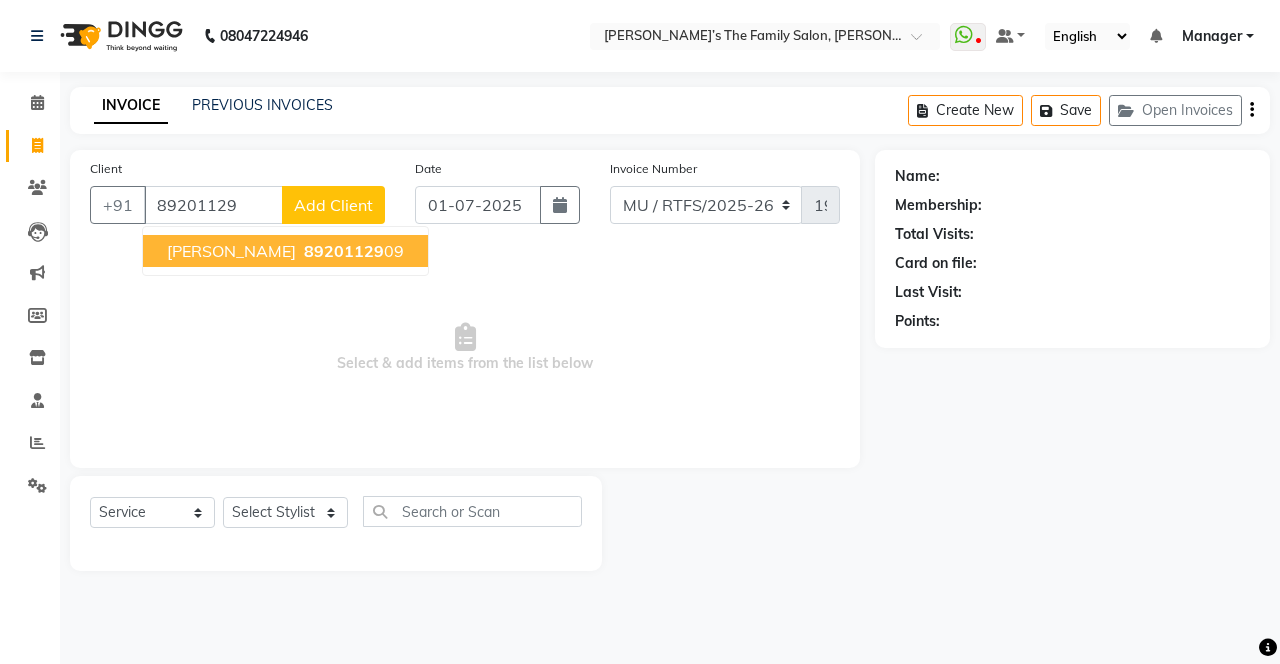 click on "89201129 09" at bounding box center [352, 251] 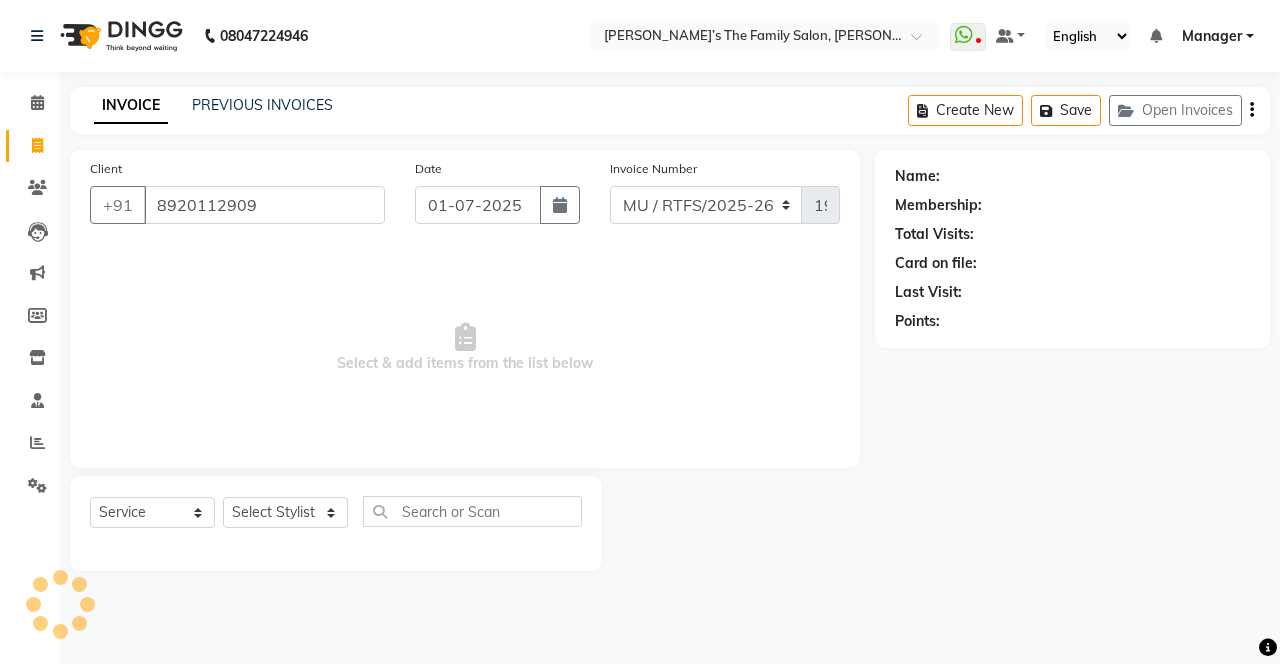 type on "8920112909" 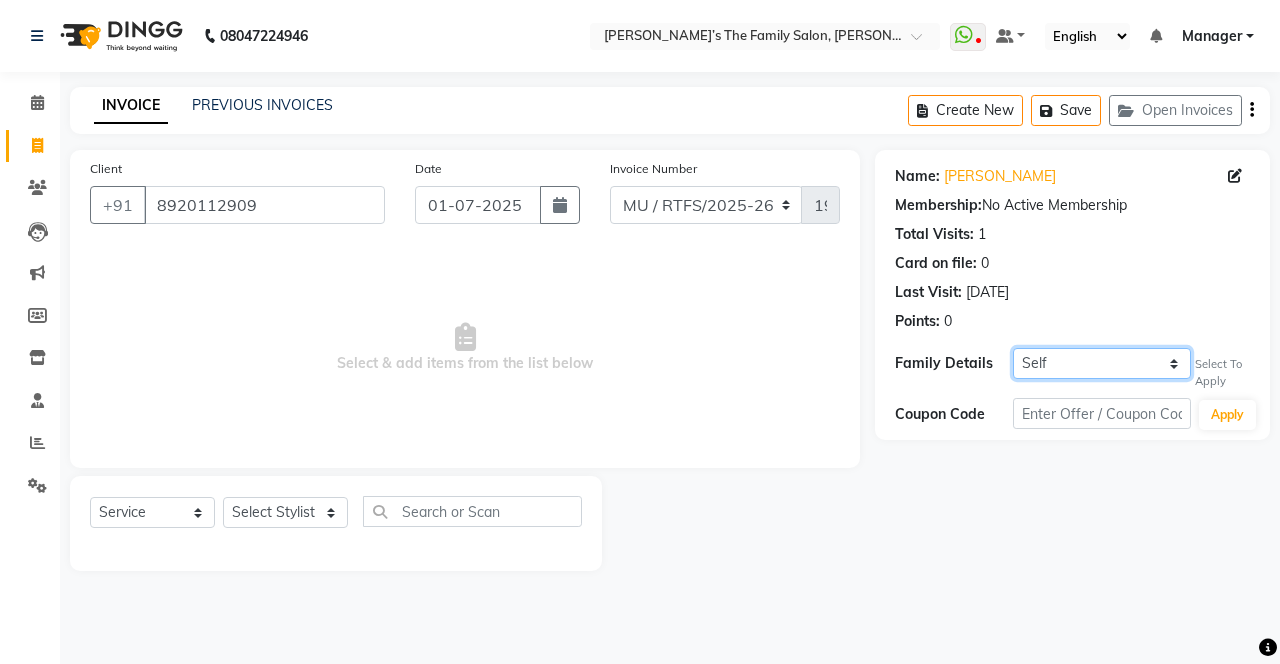 click on "Self Anjana Jha" 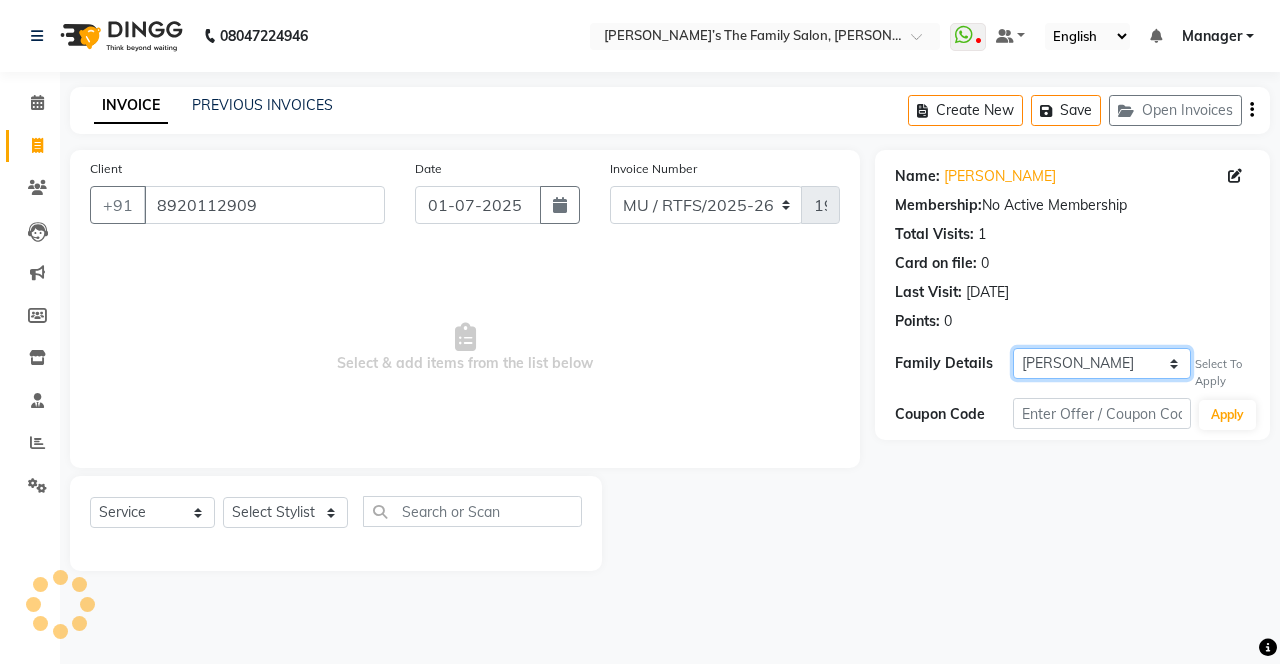 select on "1: Object" 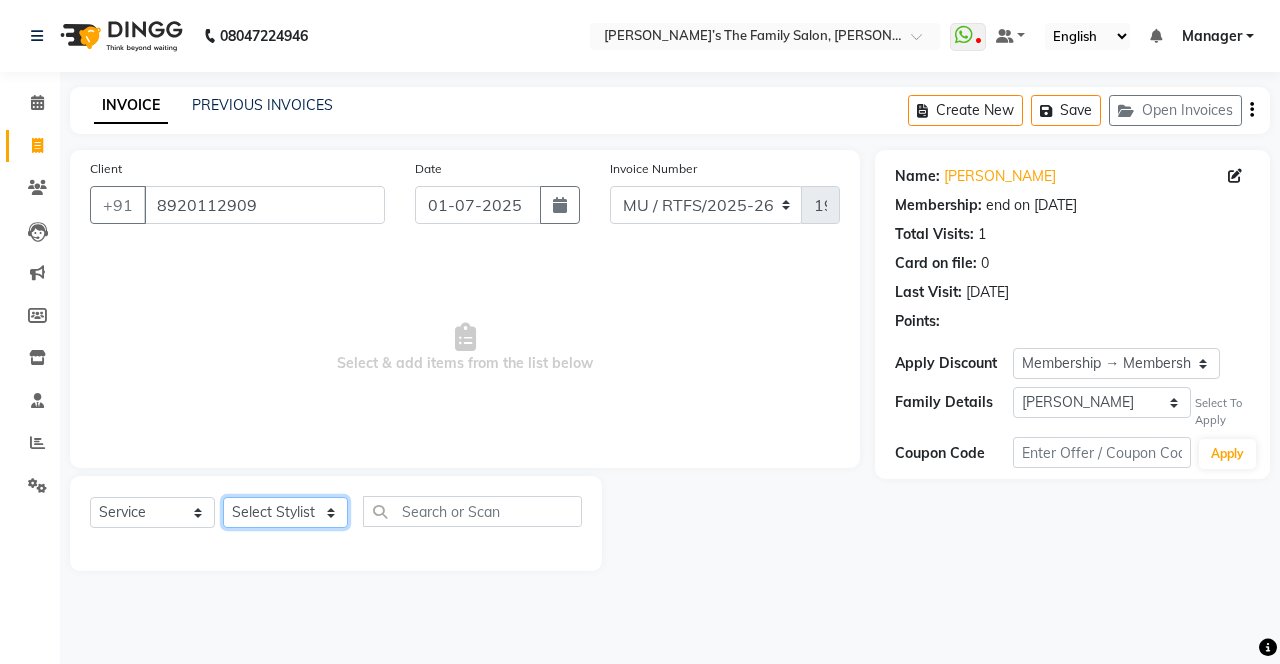 click on "Select Stylist Aarohi P Aksahy Auty Aniket A Apurva Arvind  Chaurasiya Divya Ganesh A Gautam  House sale Komal Waghmare Laxmi  Manager Meenakshi Noor Prashant  Purabi Ravindra  Sangita DIGHE Shobhali  Shreepad Pawar shrishti jaiswal Vikas H Vinali" 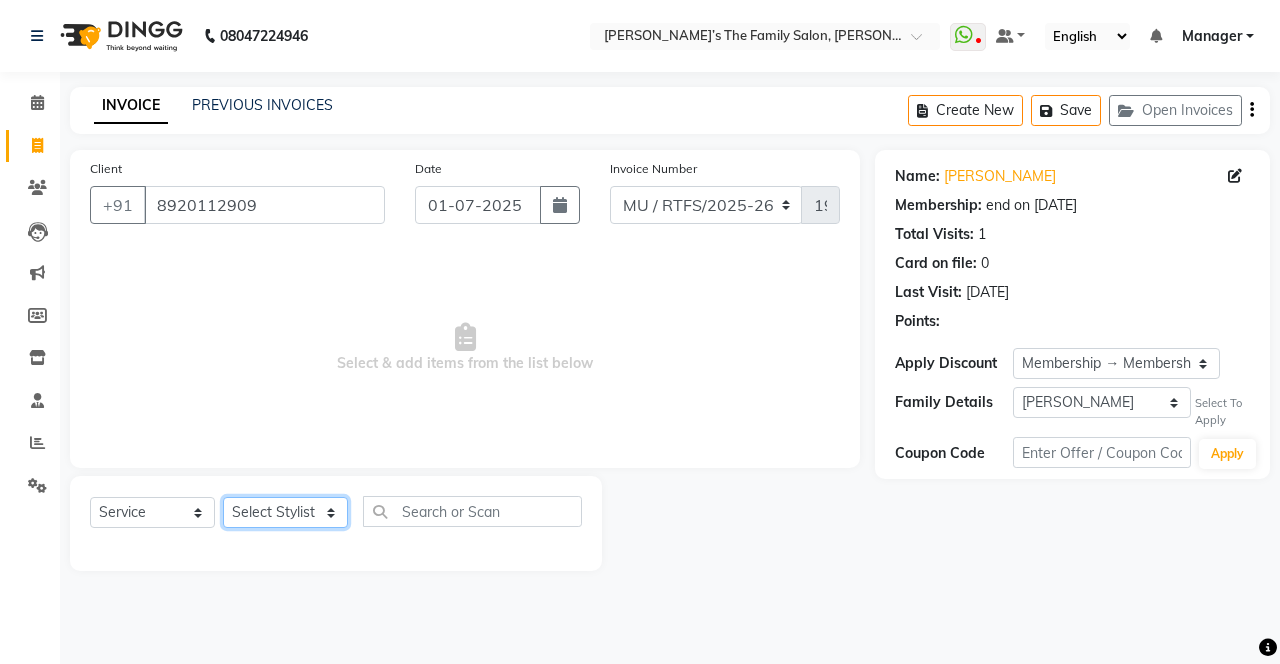 select on "36025" 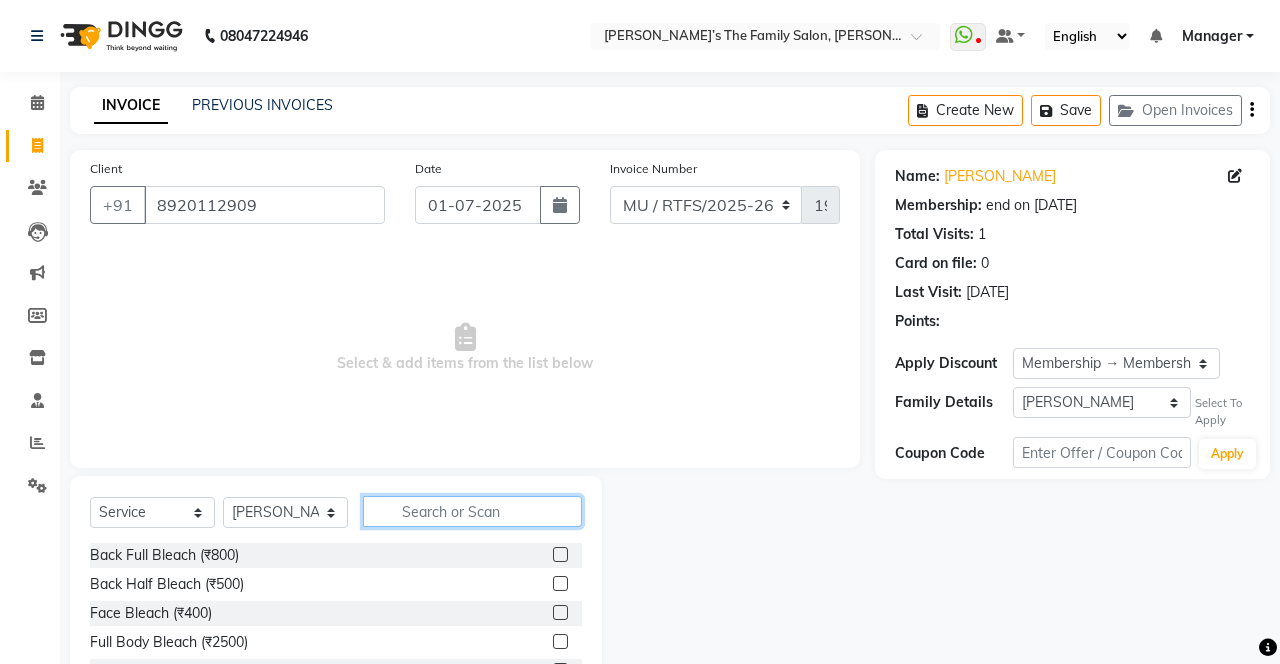 click 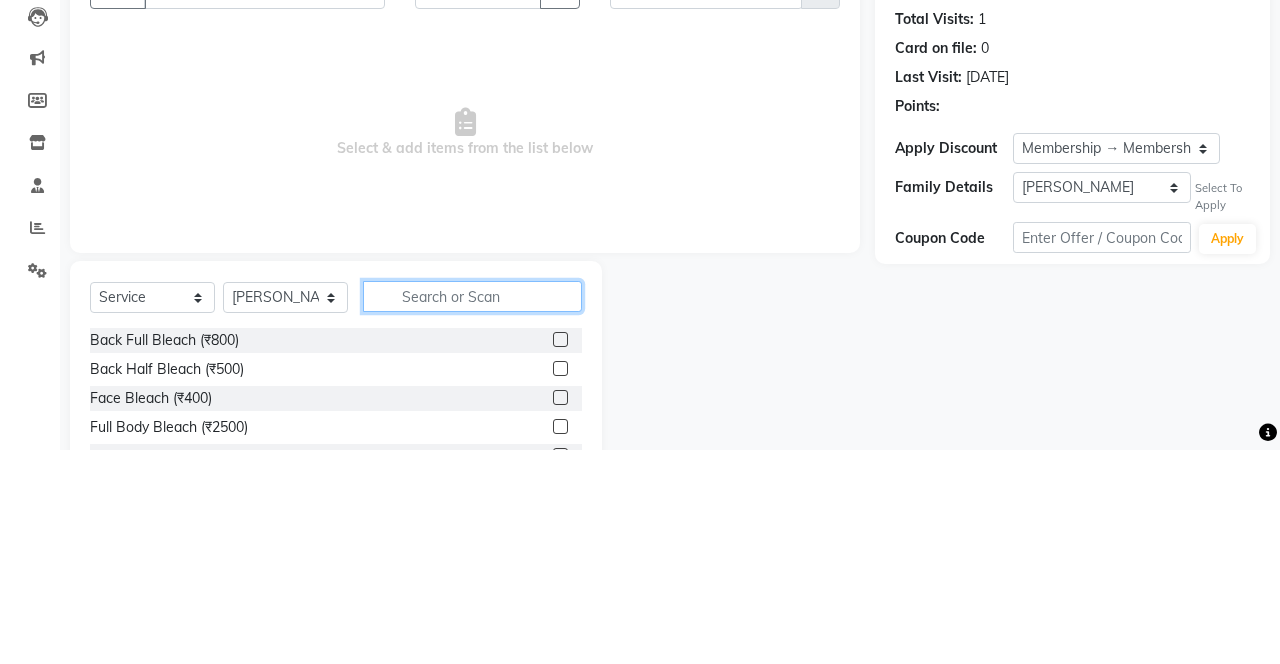 scroll, scrollTop: 15, scrollLeft: 0, axis: vertical 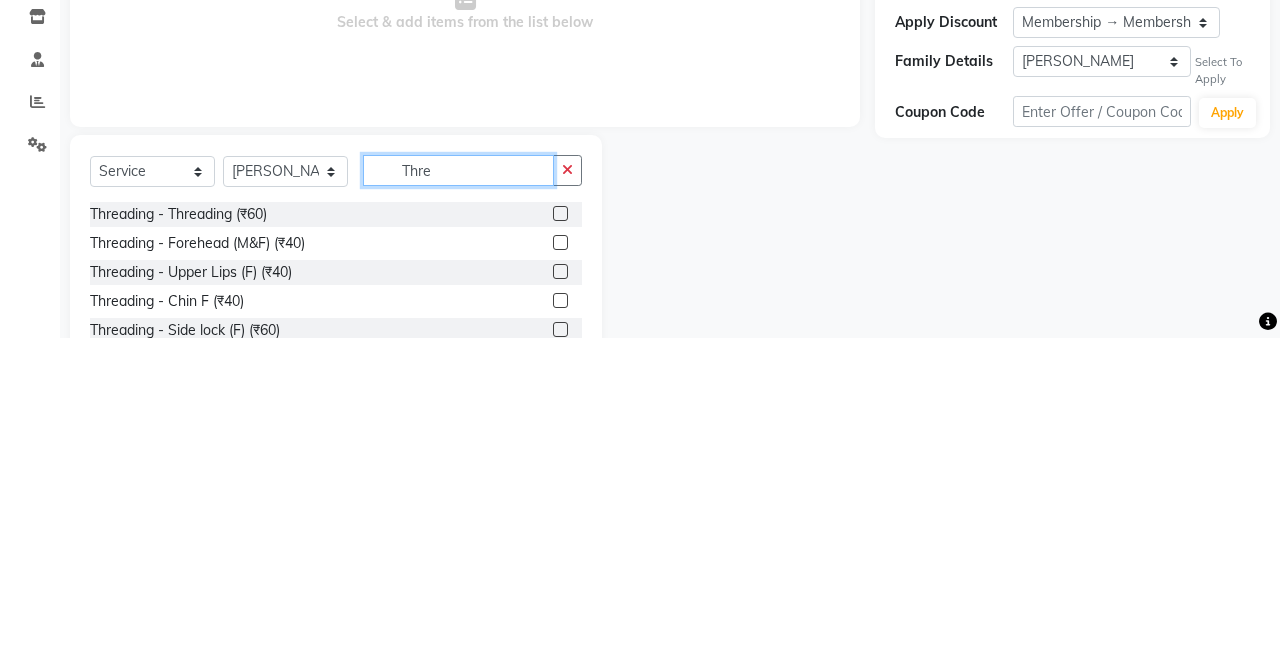 type on "Thre" 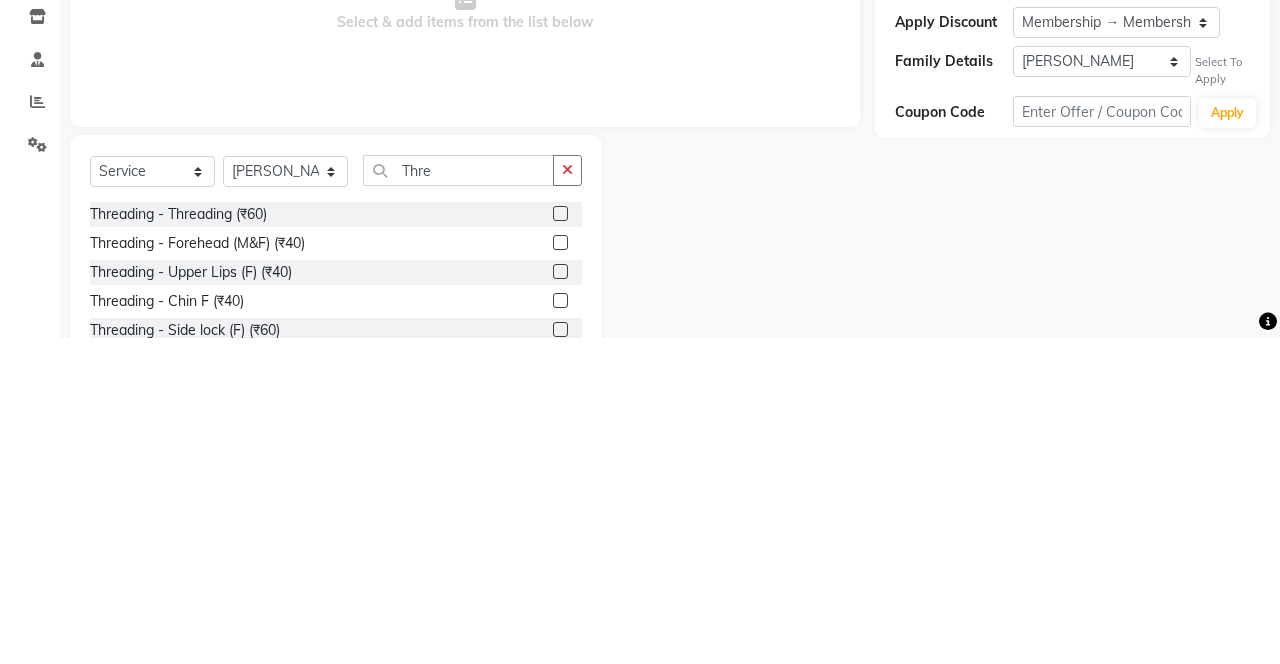 click 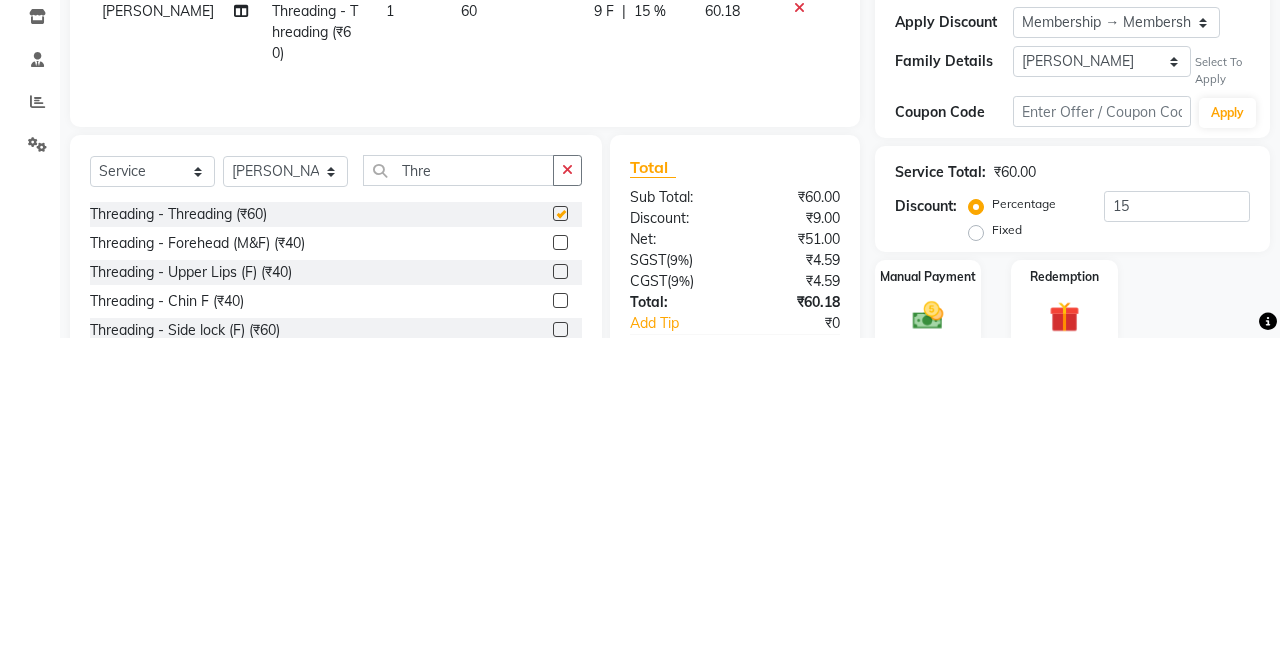 scroll, scrollTop: 15, scrollLeft: 0, axis: vertical 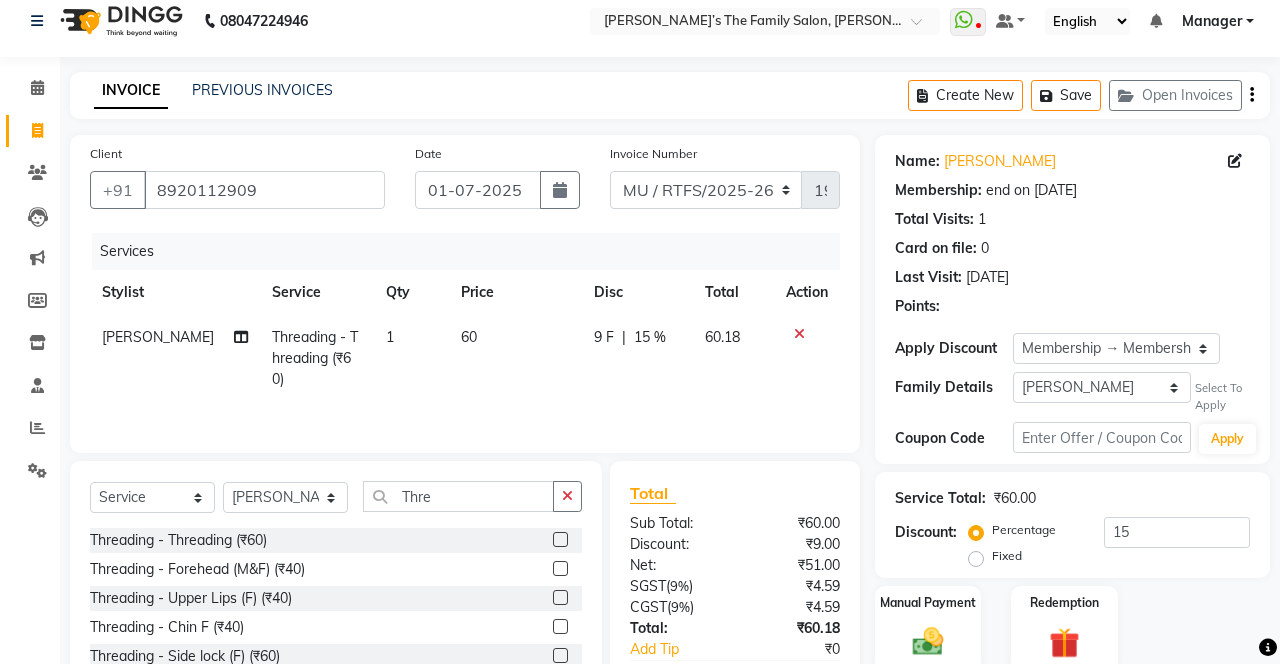 checkbox on "false" 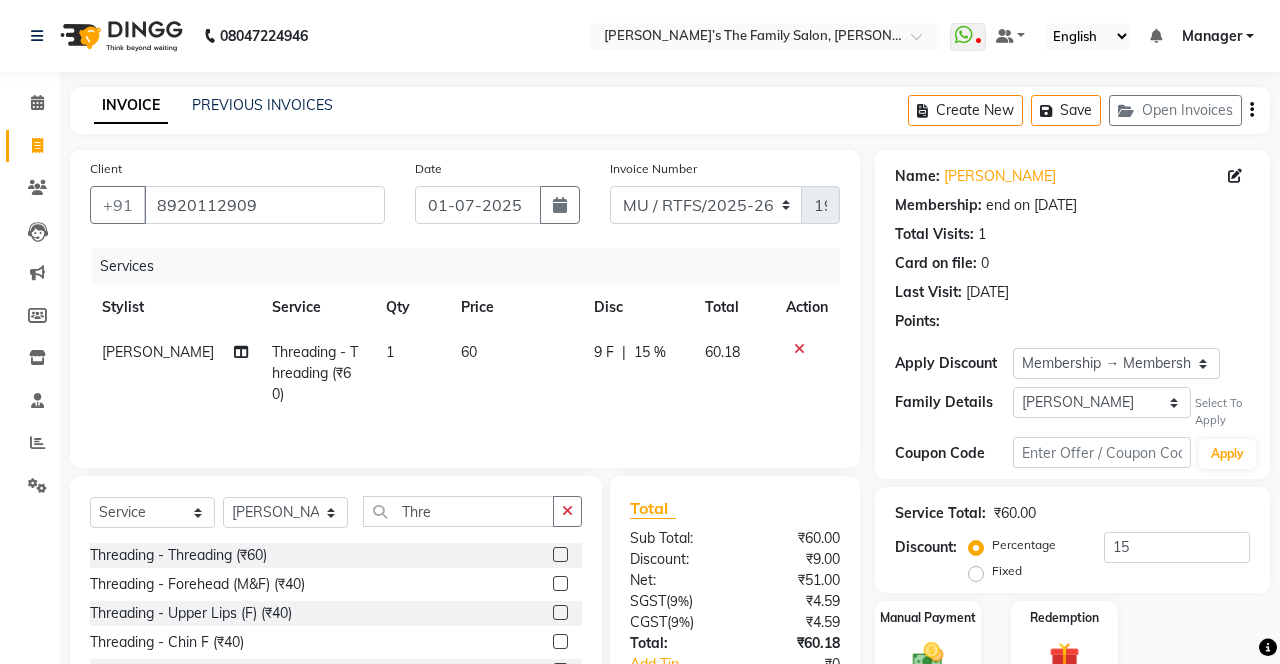 click 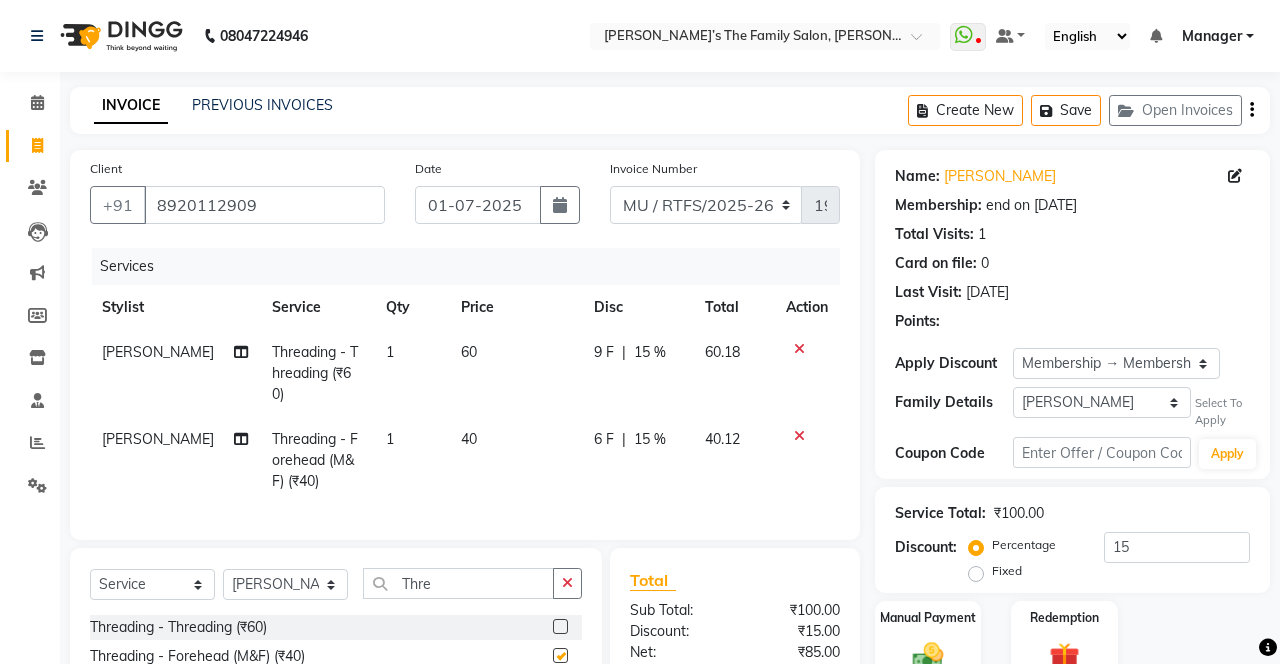 checkbox on "false" 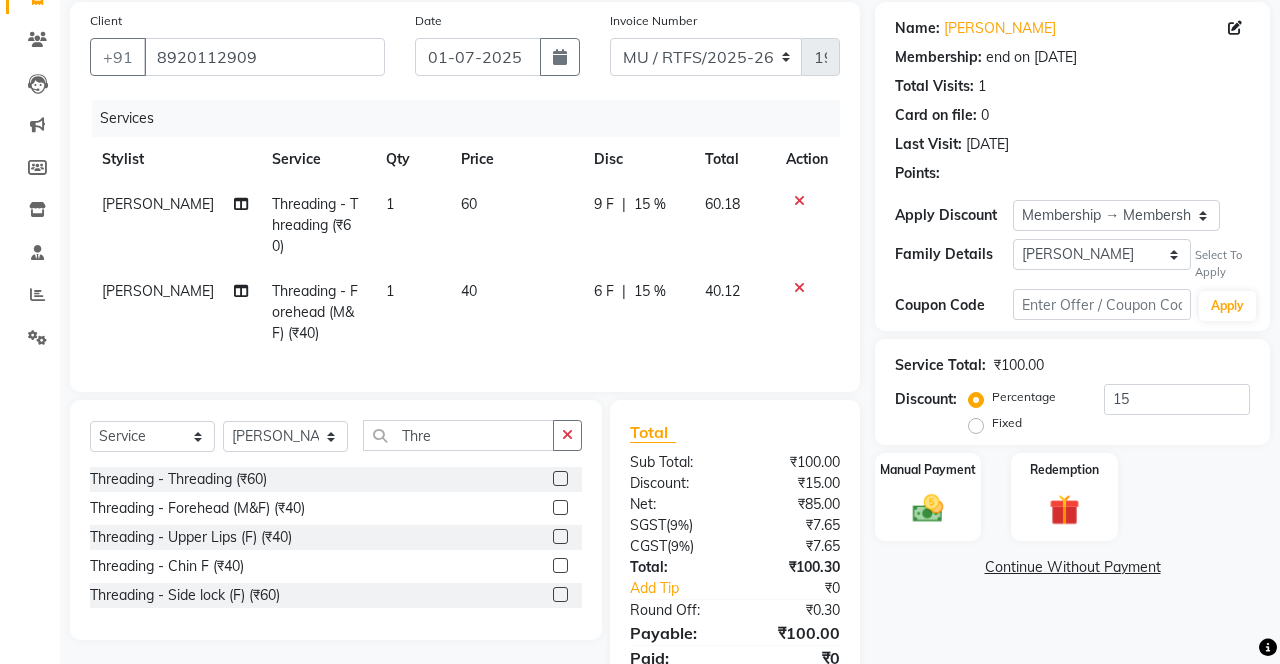 scroll, scrollTop: 163, scrollLeft: 0, axis: vertical 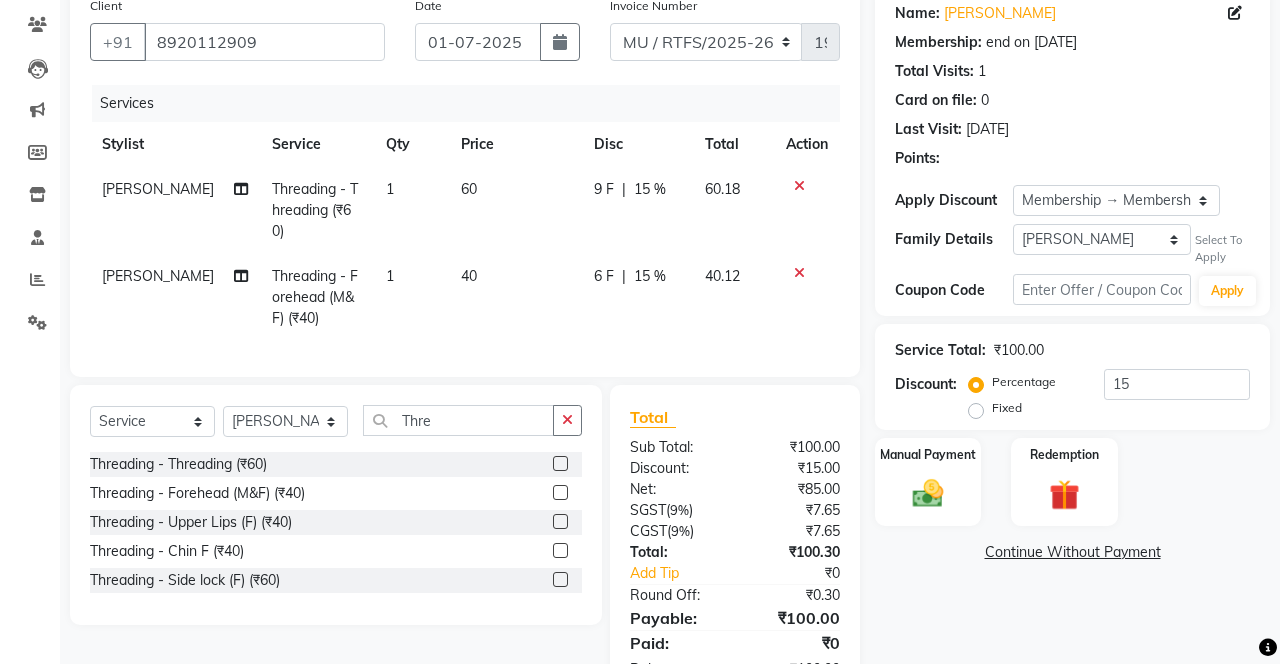 click 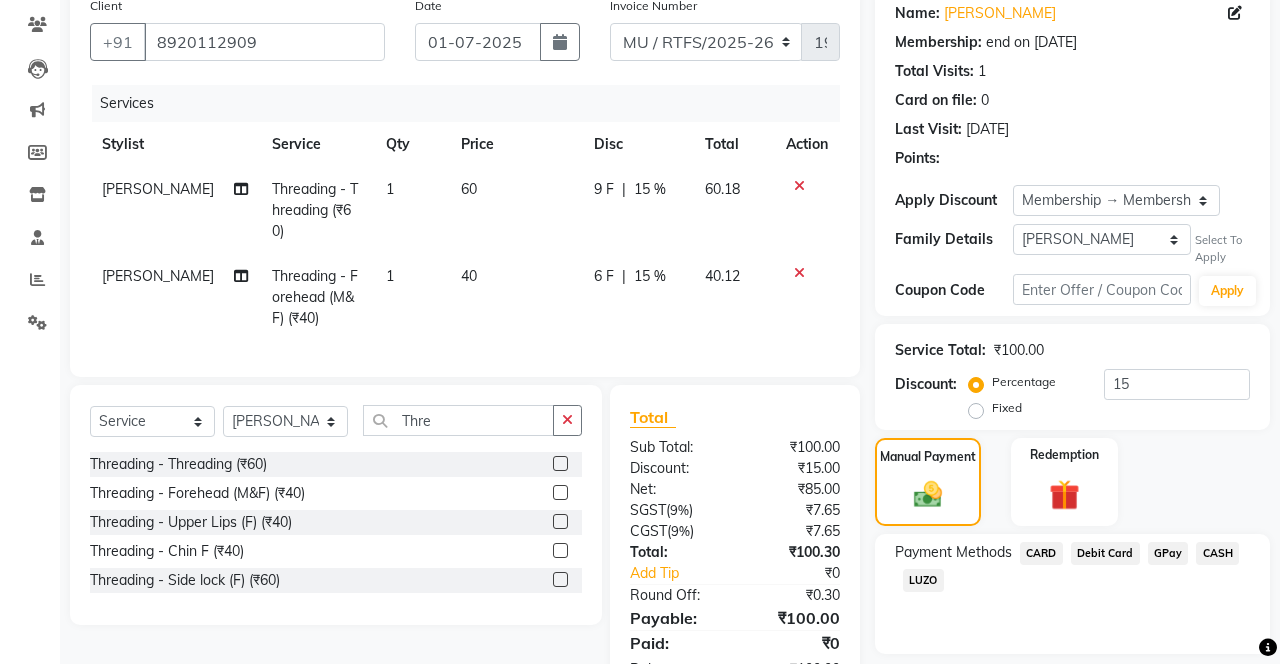 click on "GPay" 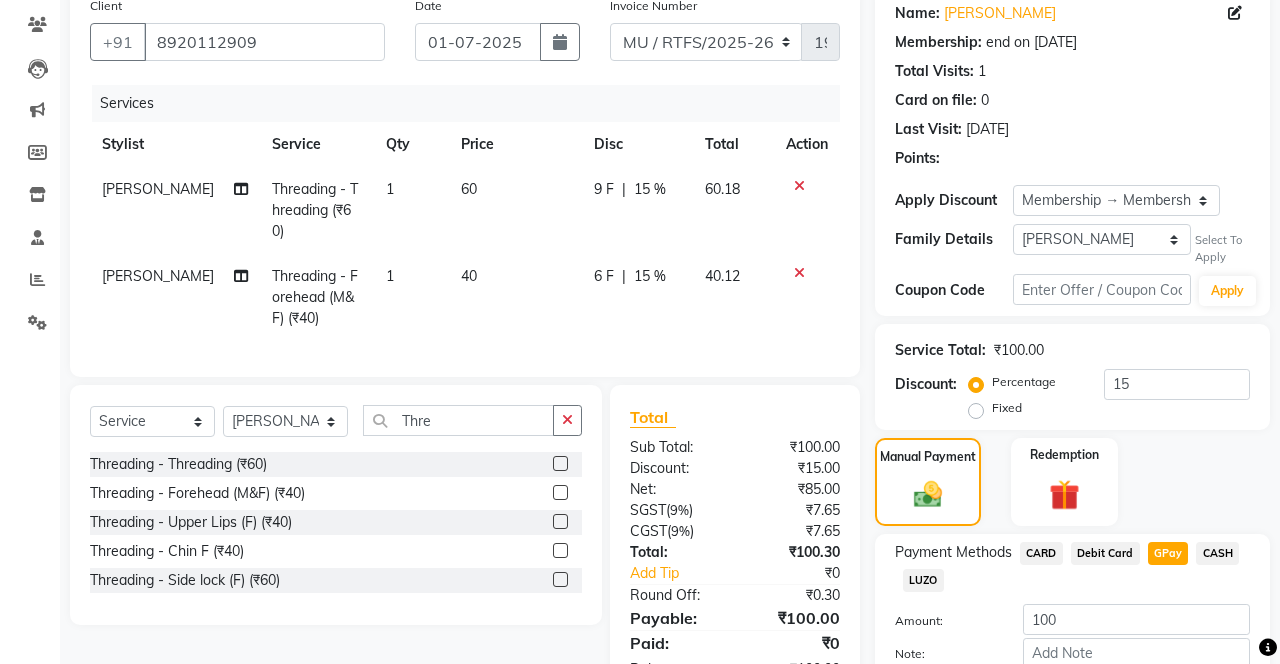 scroll, scrollTop: 212, scrollLeft: 0, axis: vertical 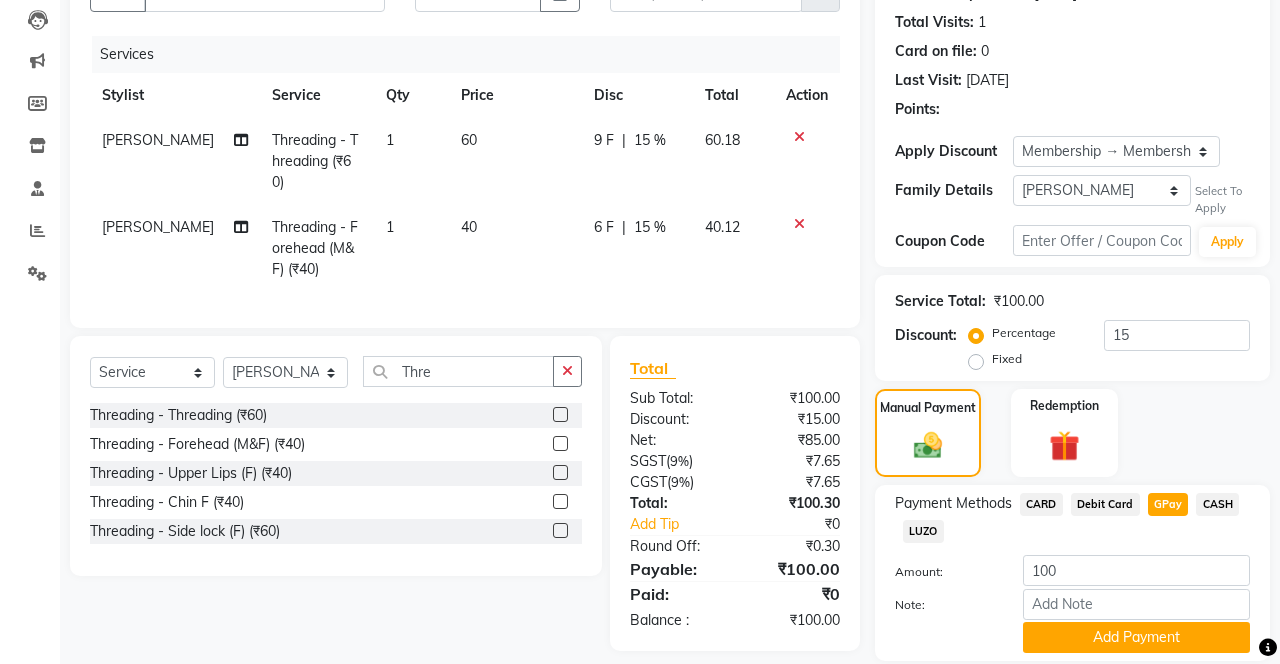 click on "Add Payment" 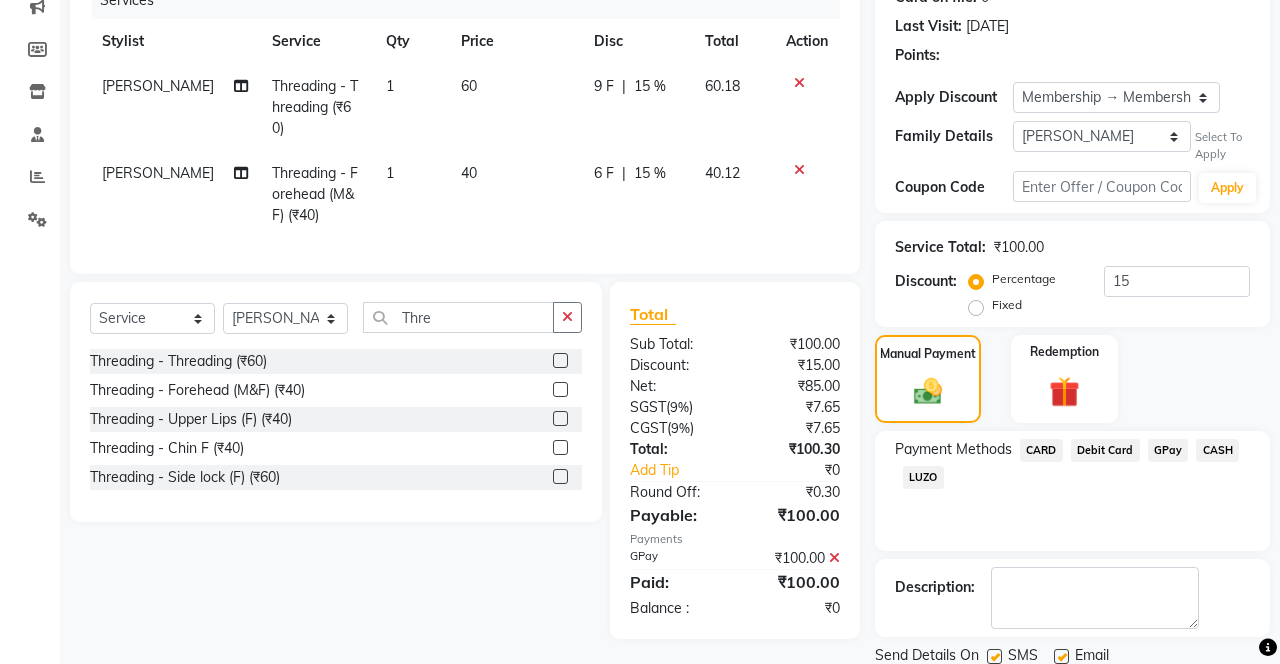 scroll, scrollTop: 272, scrollLeft: 0, axis: vertical 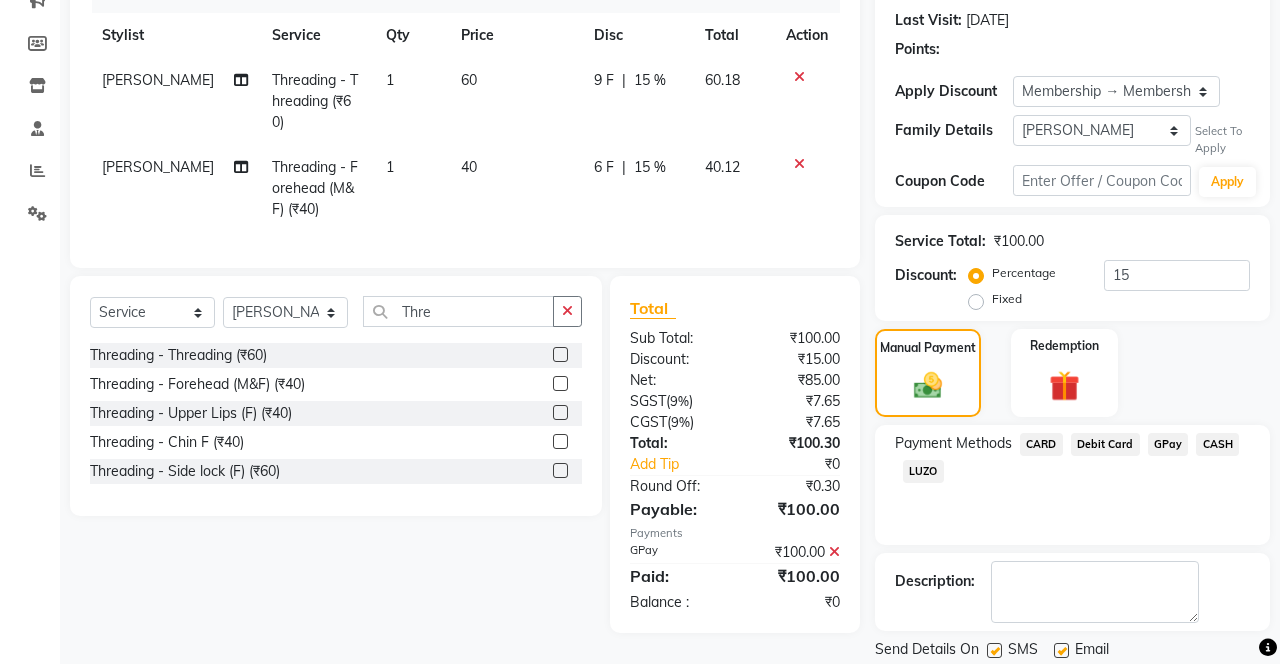 click on "Checkout" 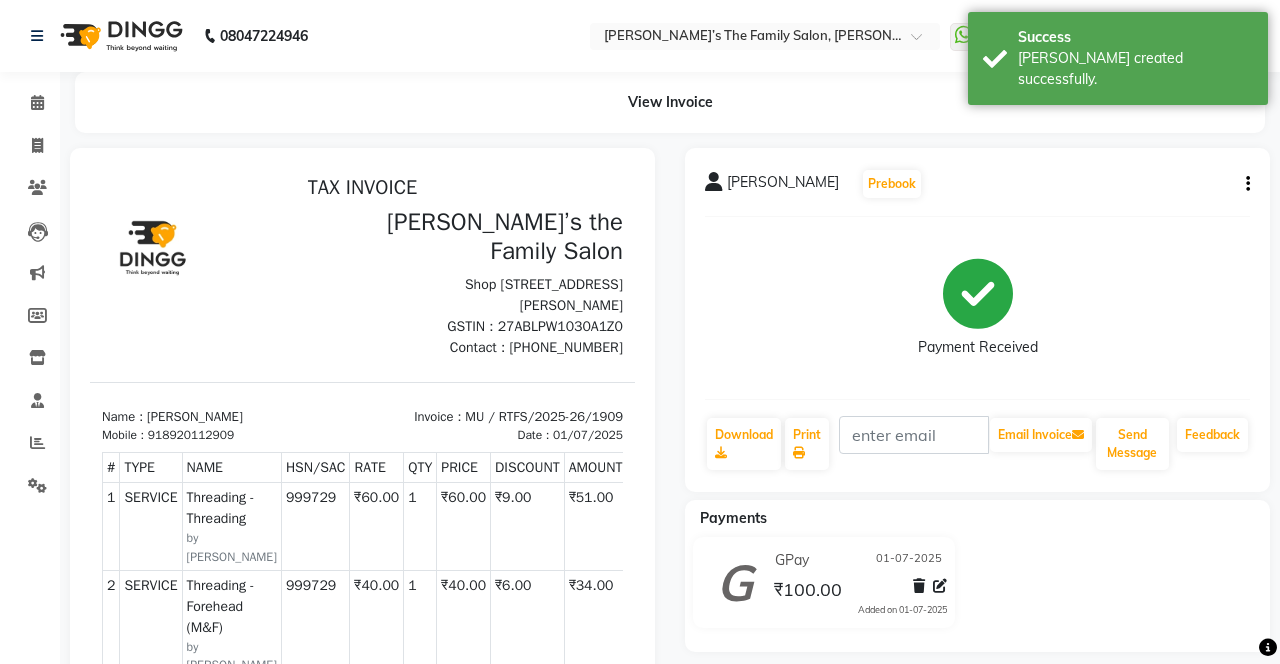 scroll, scrollTop: 0, scrollLeft: 0, axis: both 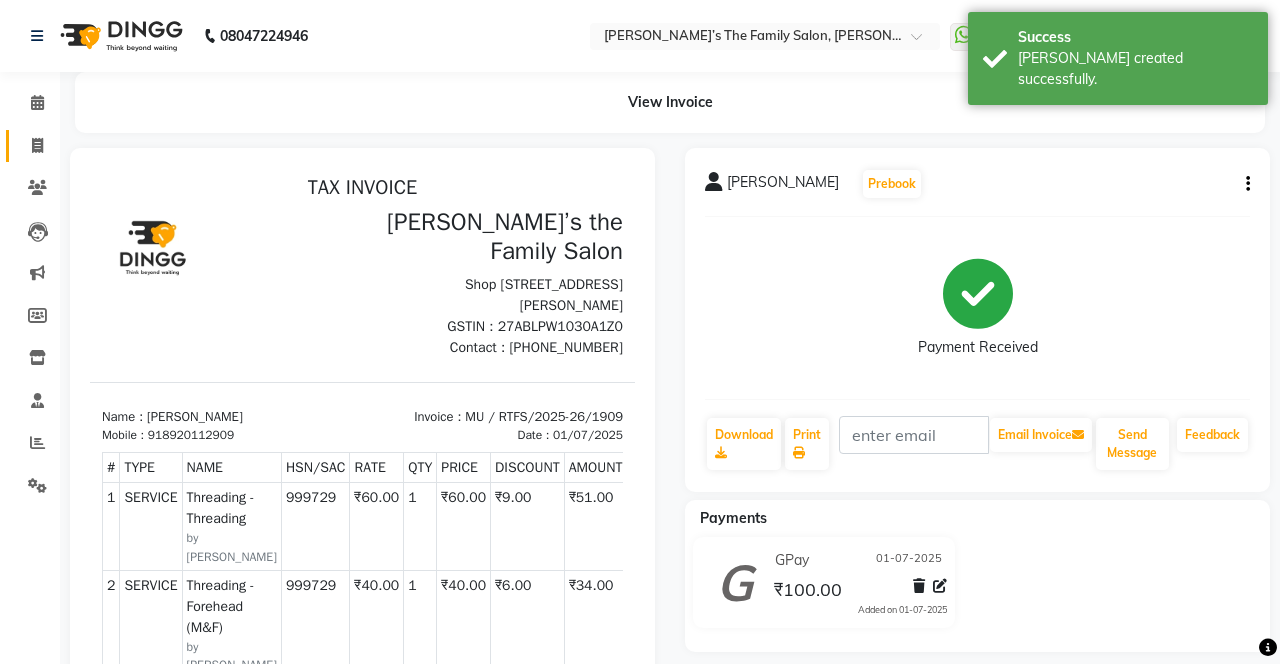 click 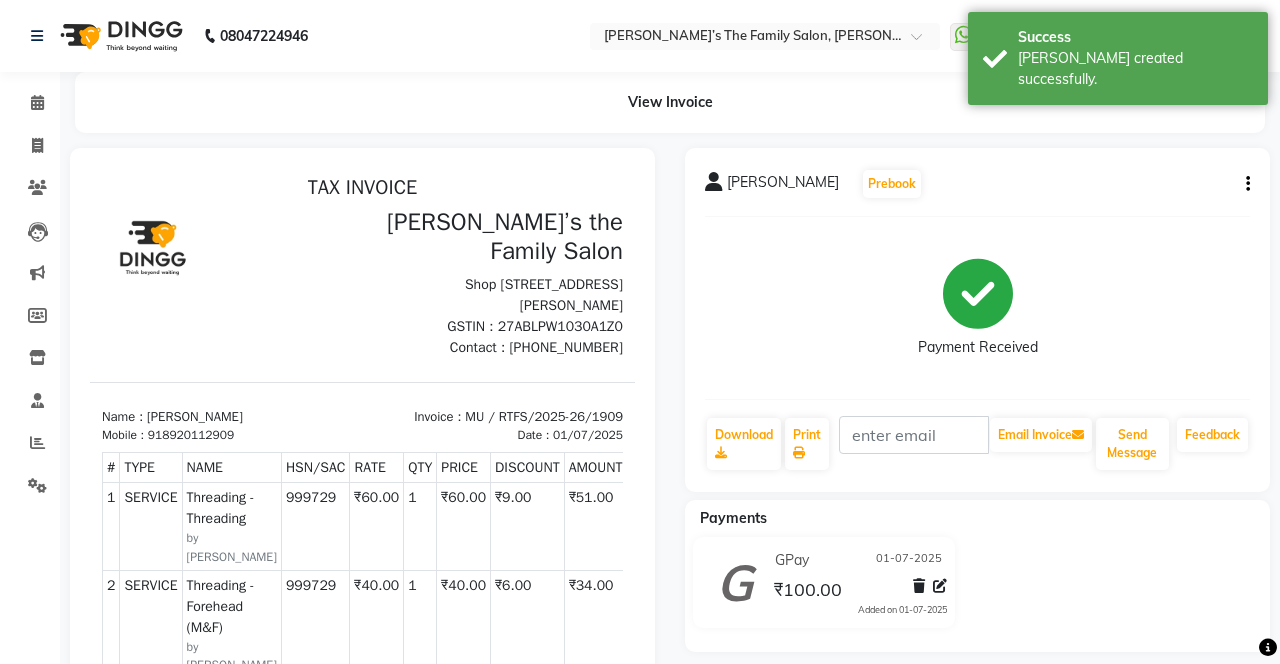 select on "service" 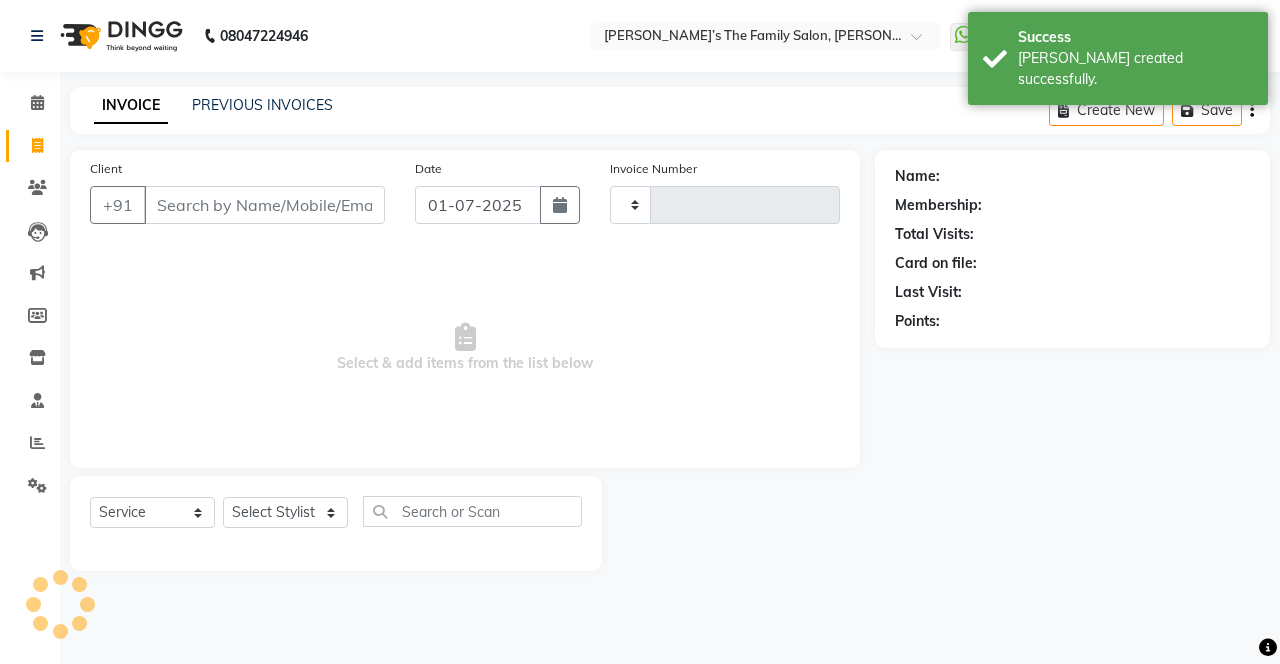 type on "1910" 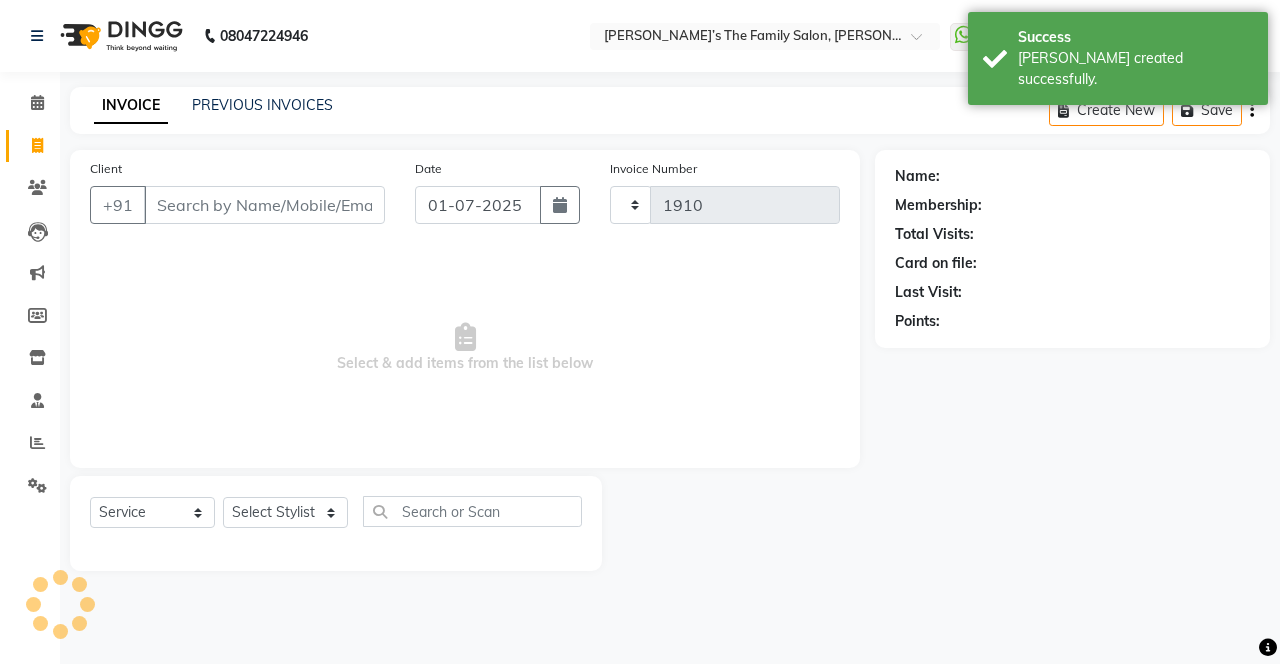 select on "8003" 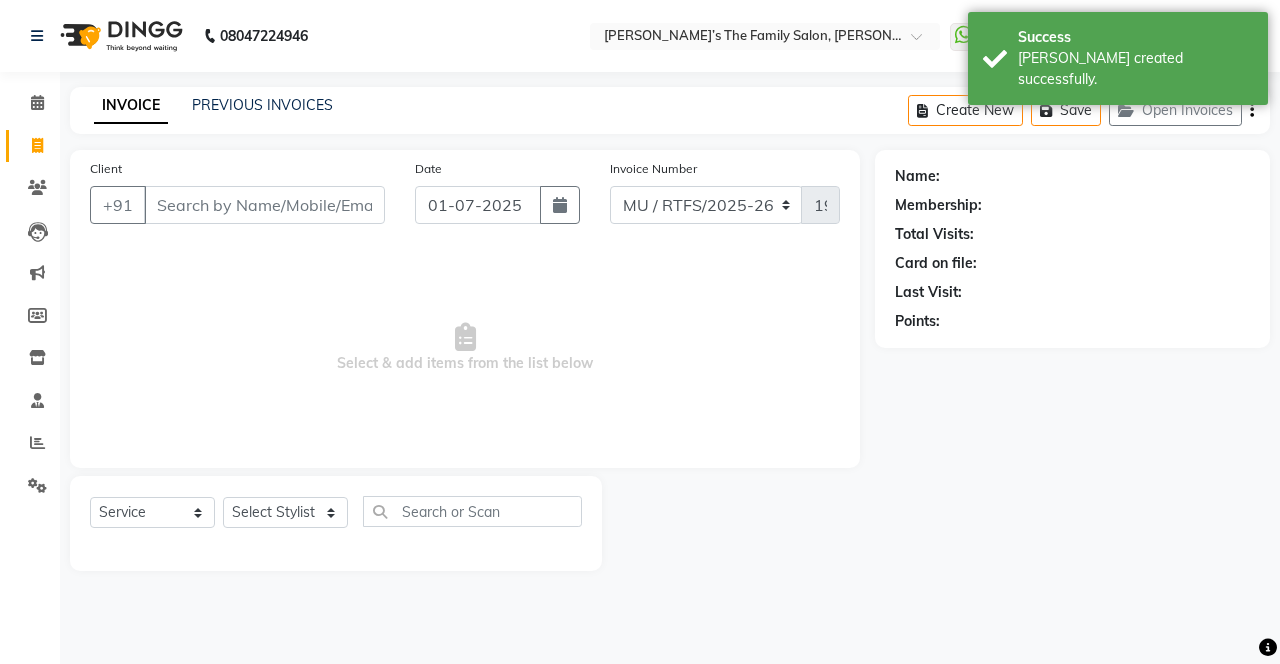 click on "Open Invoices" 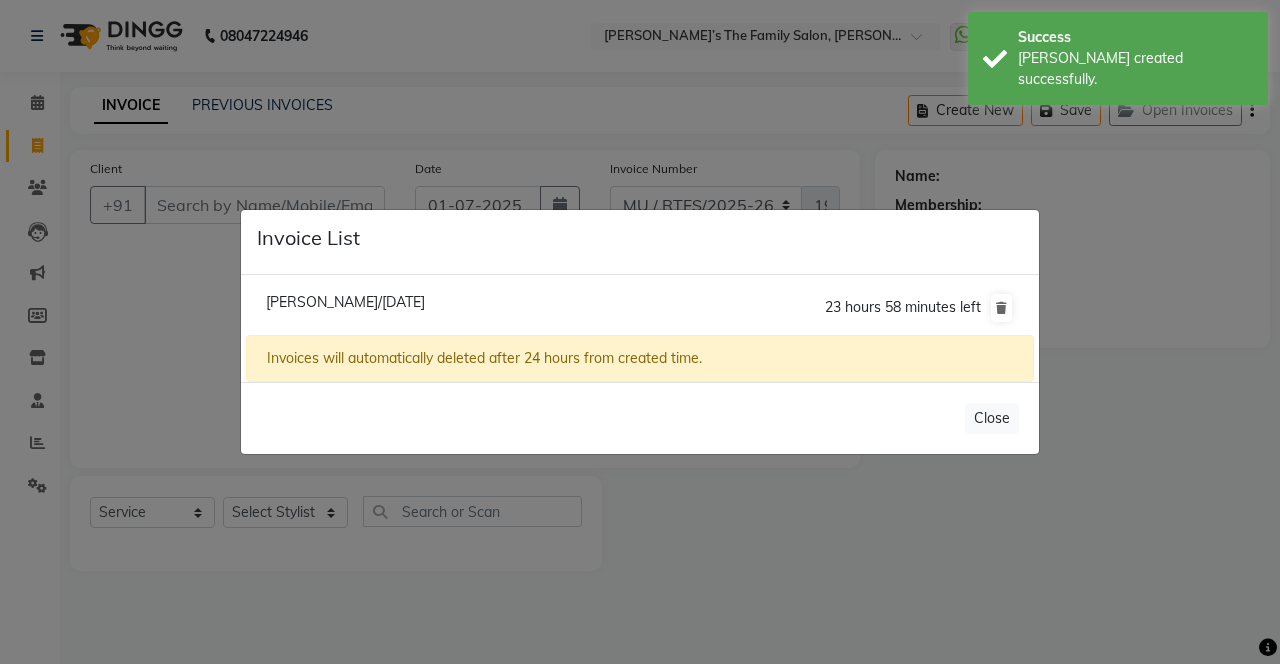 click on "Anjana Jha/01 July 2025  23 hours 58 minutes left" 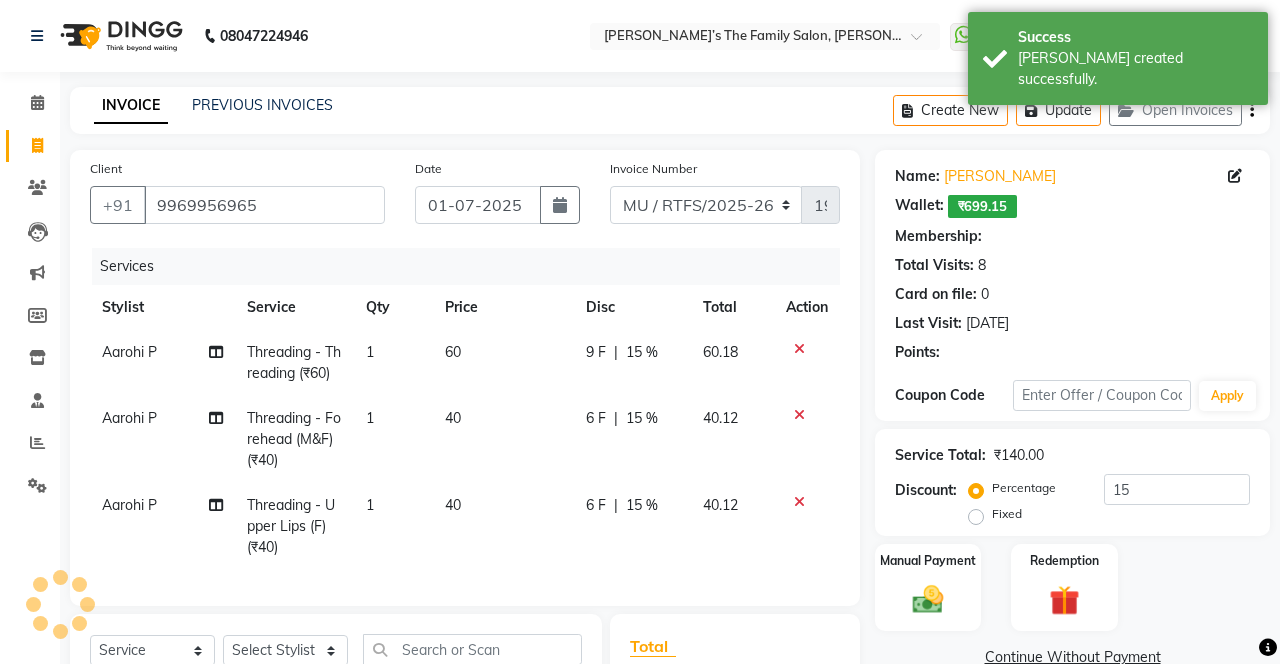 type on "0" 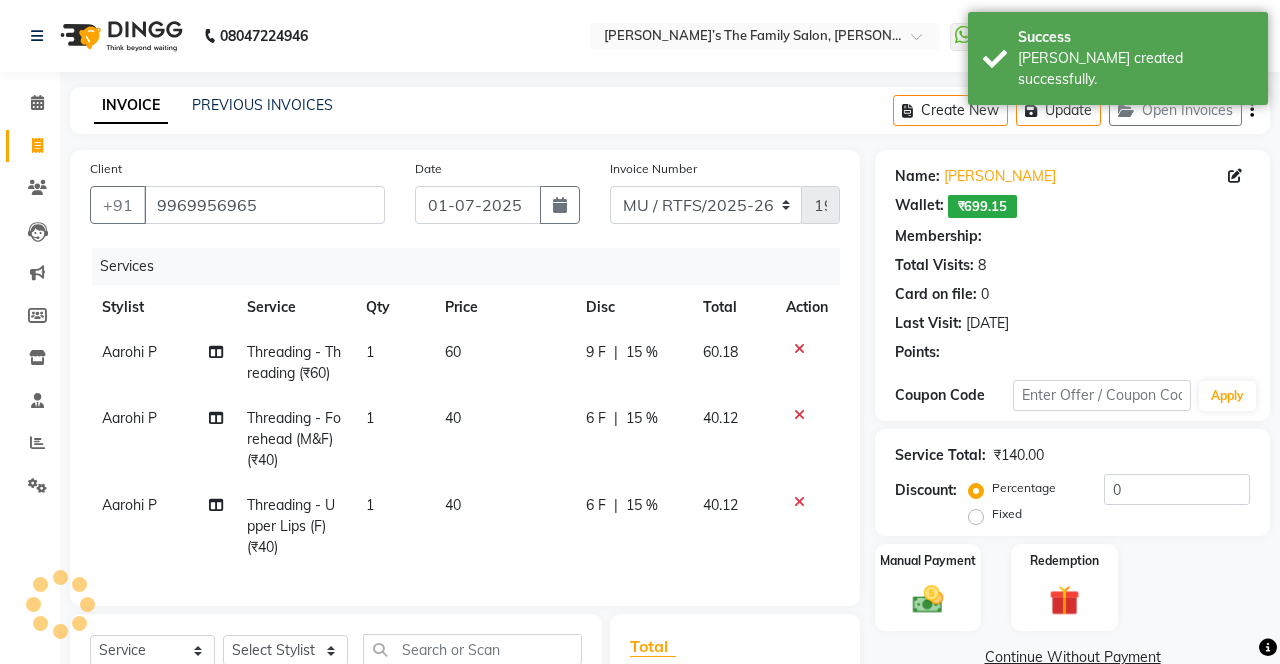 select on "1: Object" 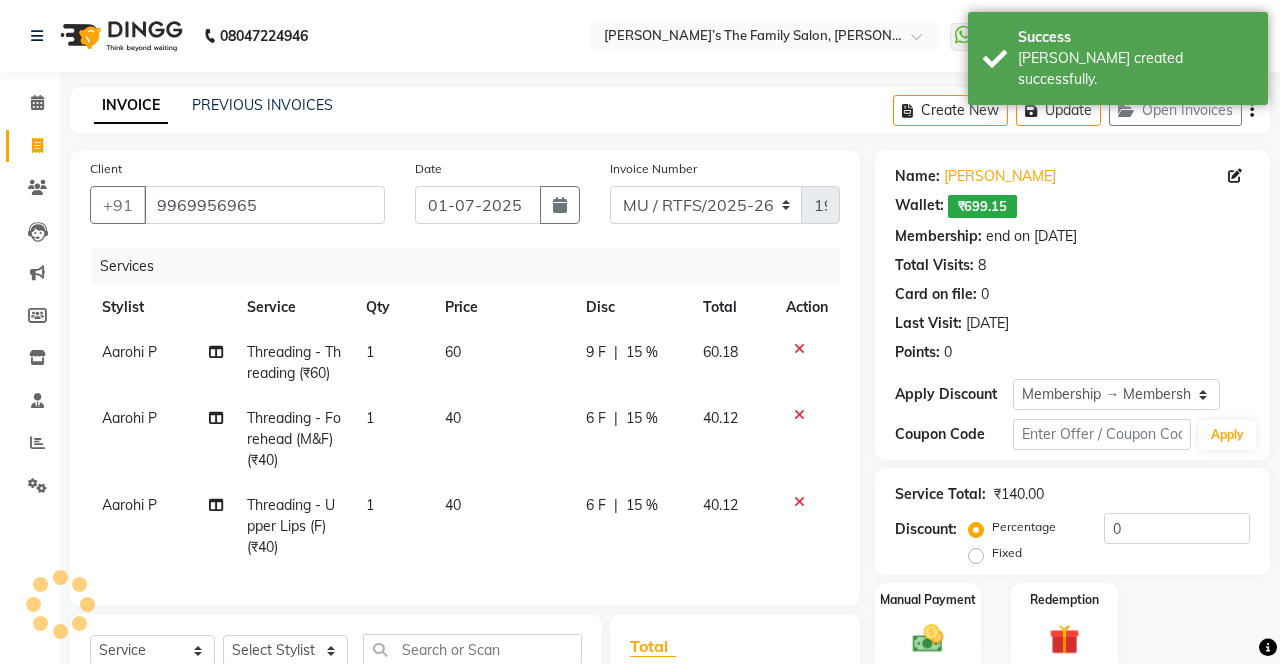 type on "15" 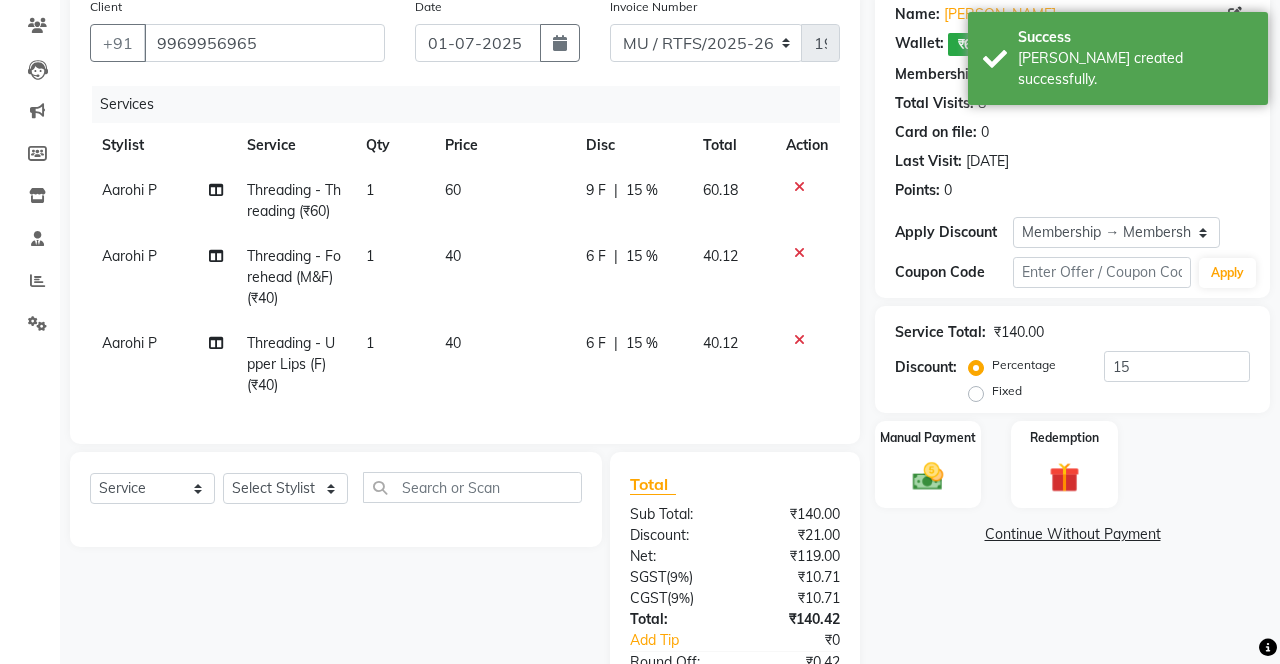 scroll, scrollTop: 250, scrollLeft: 0, axis: vertical 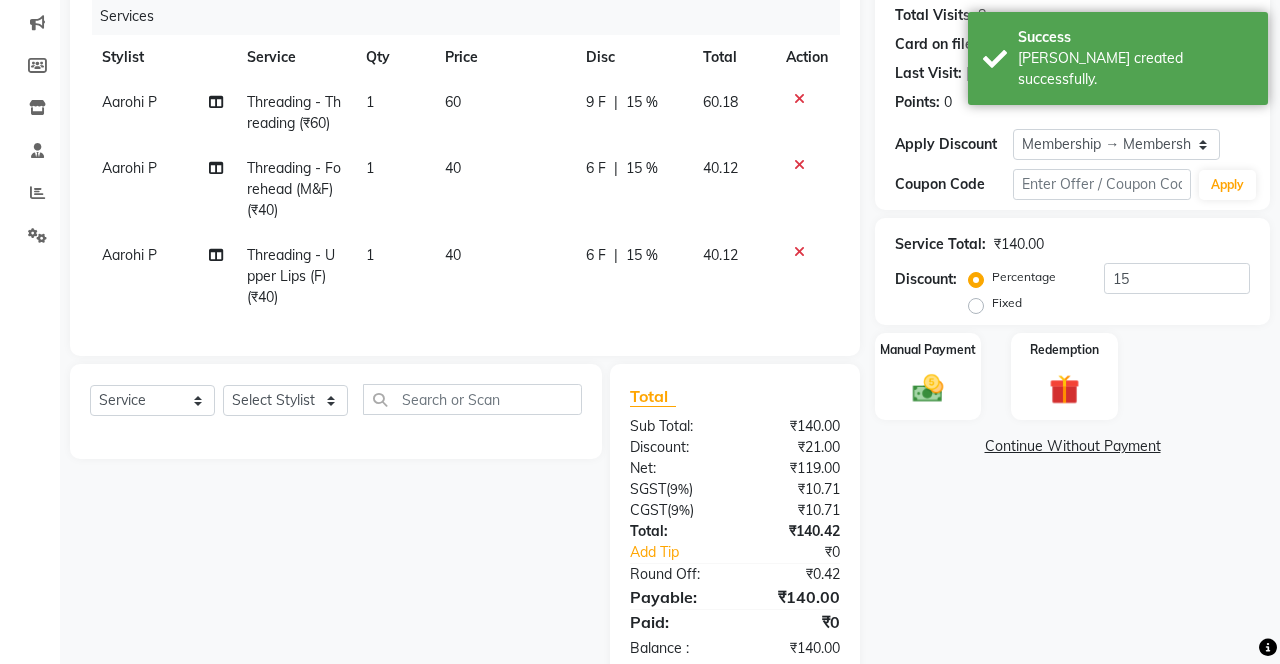 click 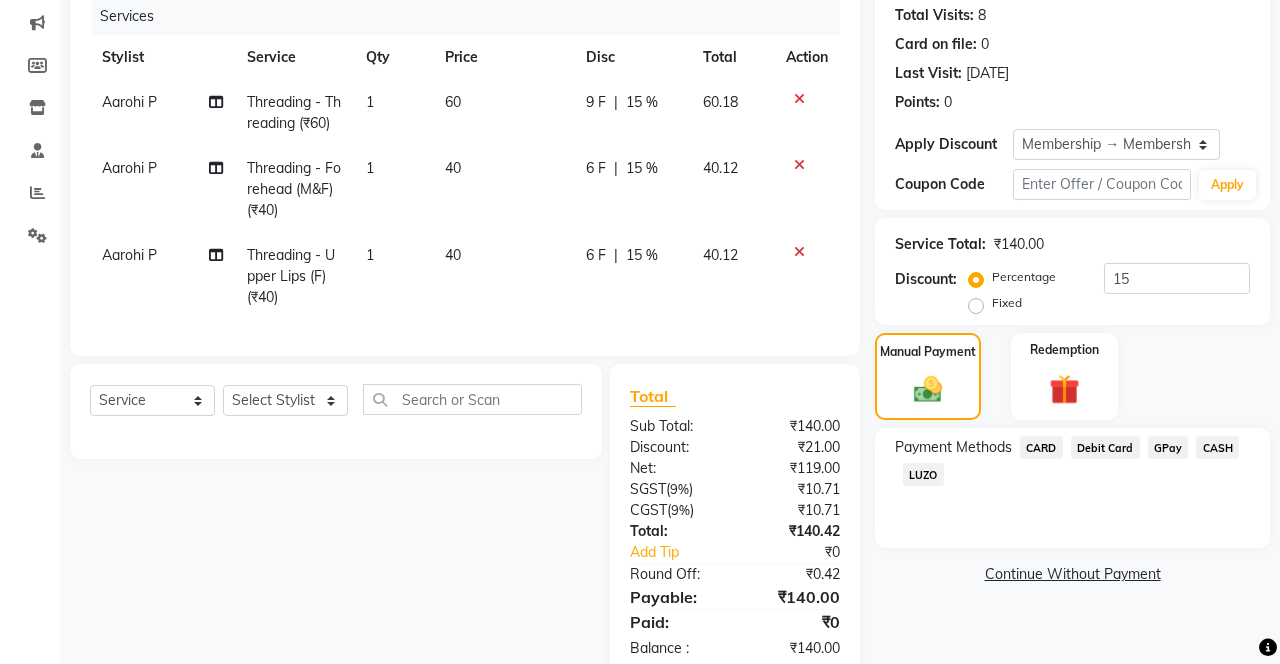 click on "GPay" 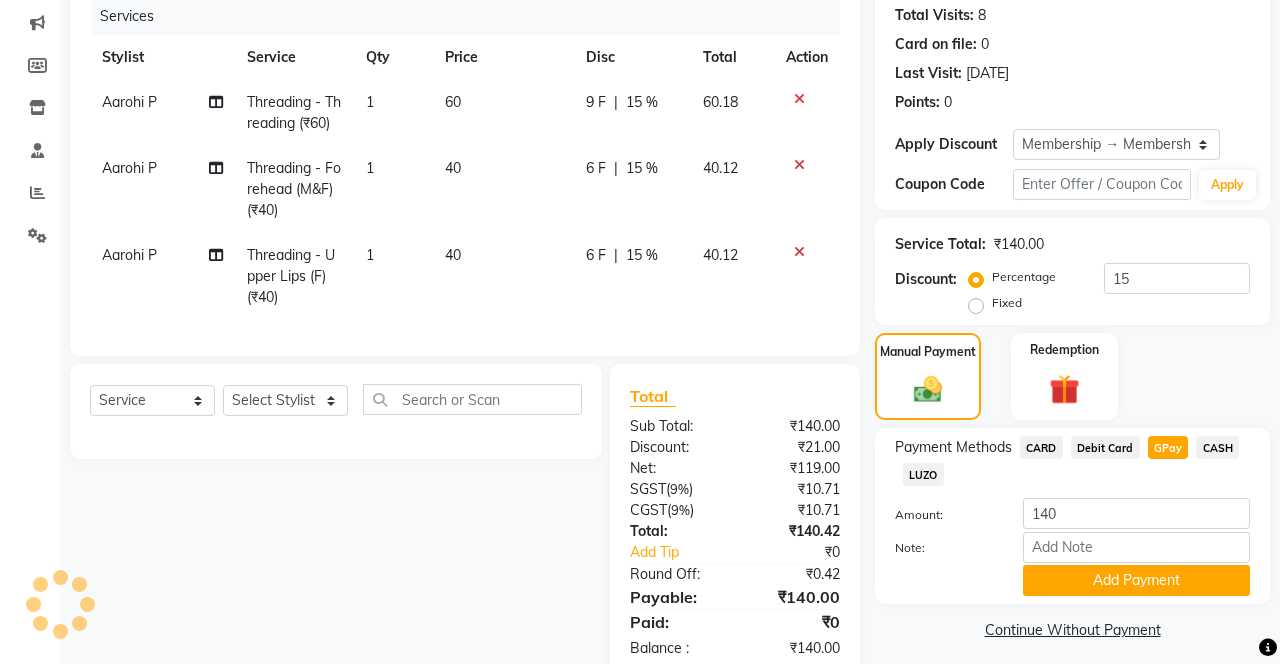 click on "Add Payment" 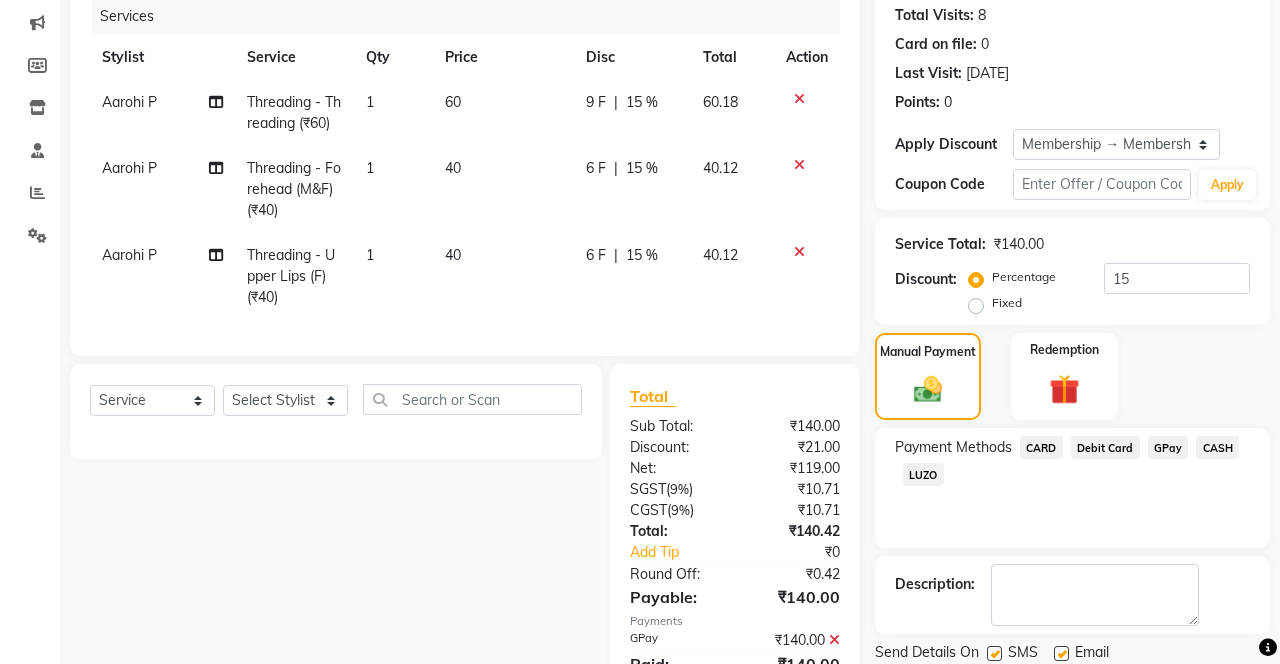 click on "Checkout" 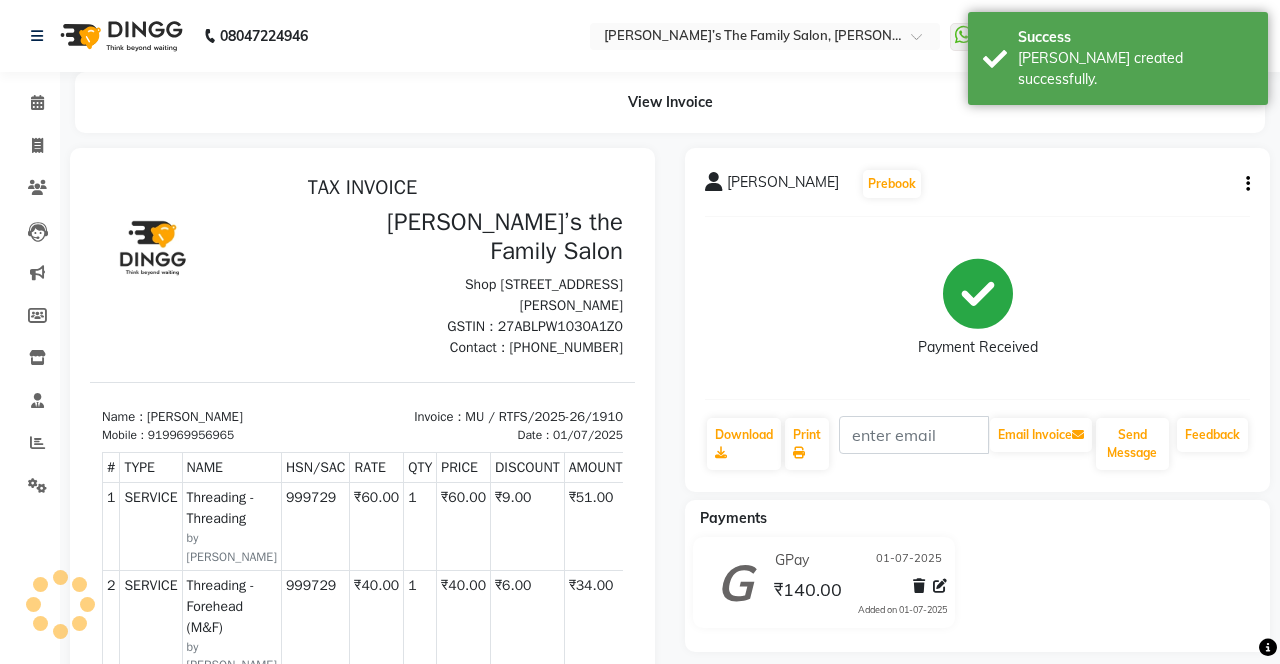 scroll, scrollTop: 0, scrollLeft: 0, axis: both 